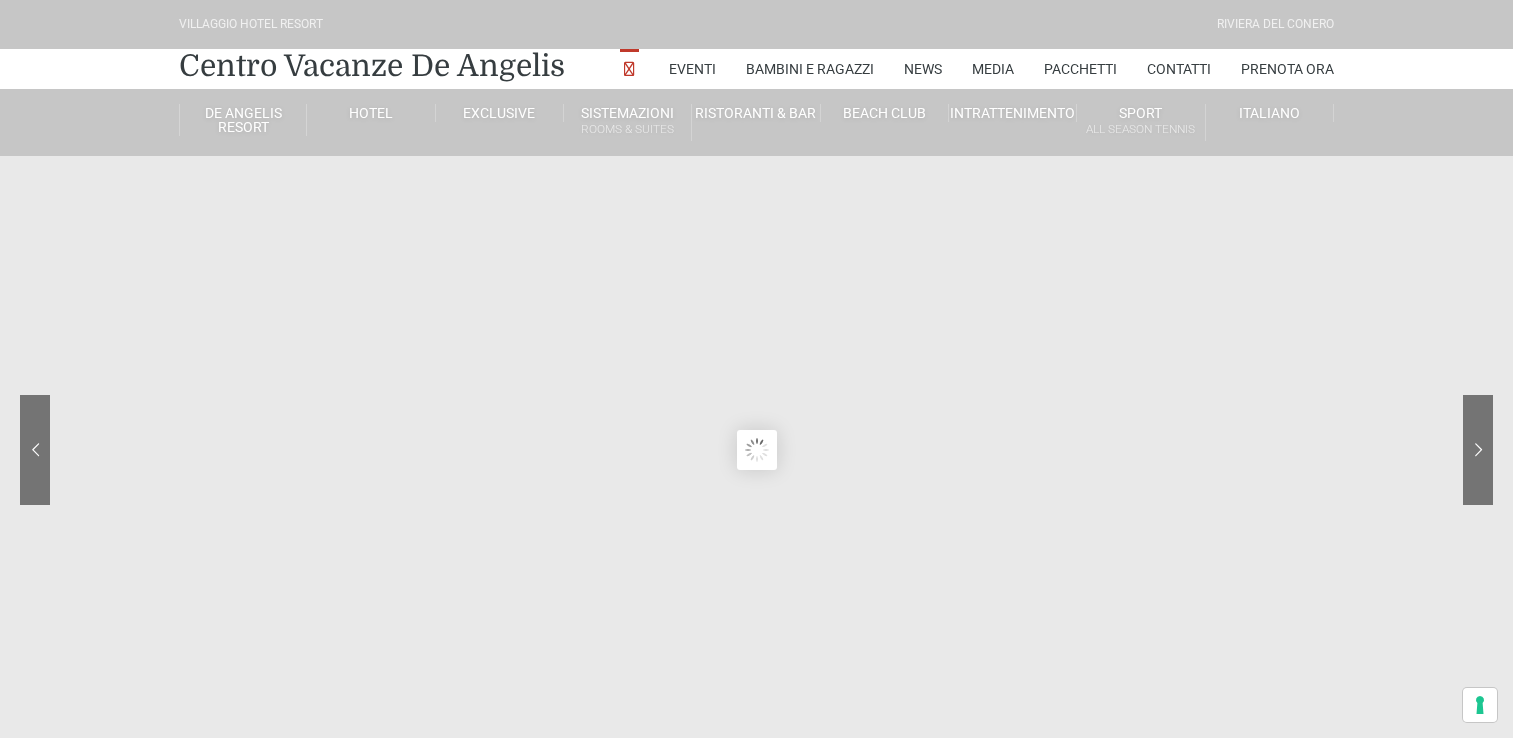 click on "Centro Vacanze De Angelis" at bounding box center (372, 66) 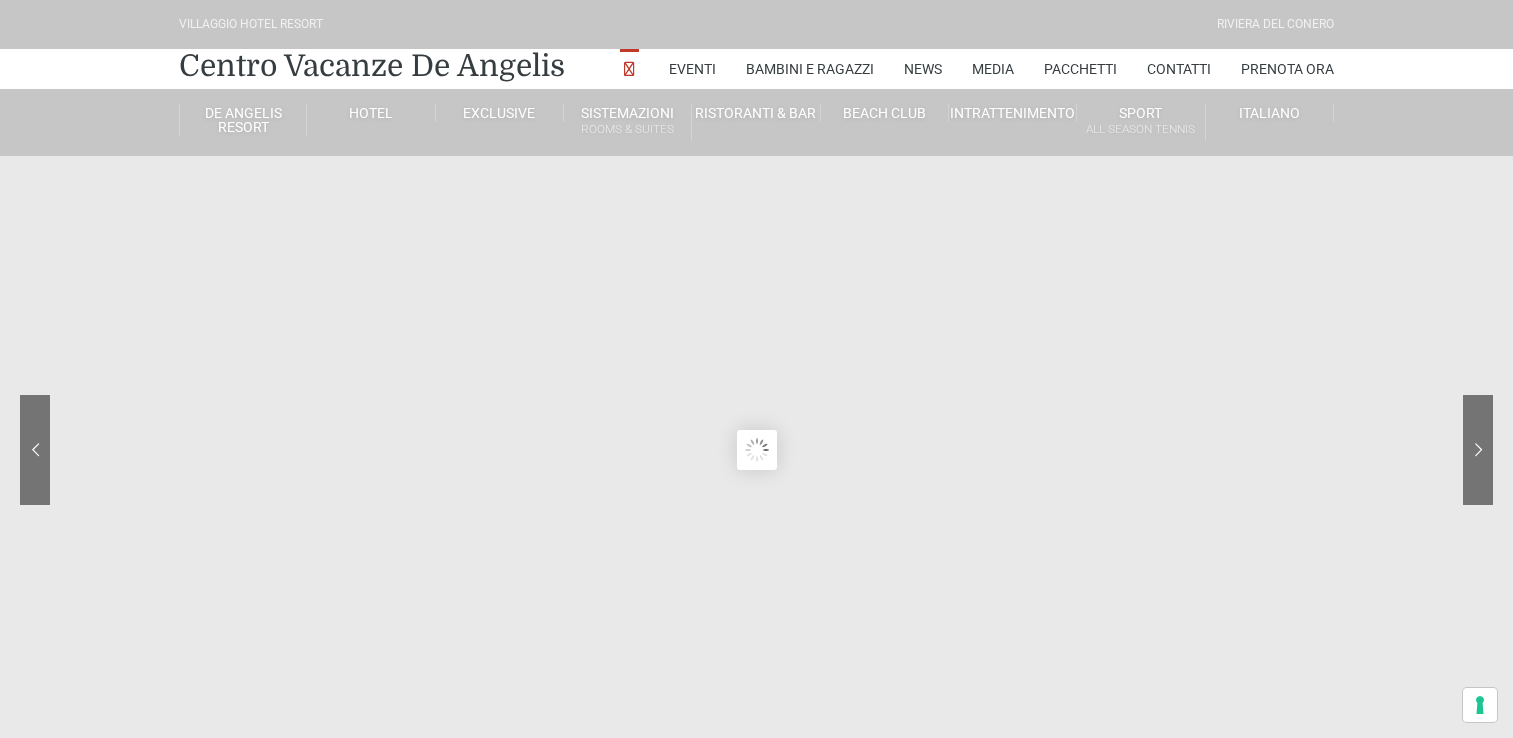 scroll, scrollTop: 0, scrollLeft: 0, axis: both 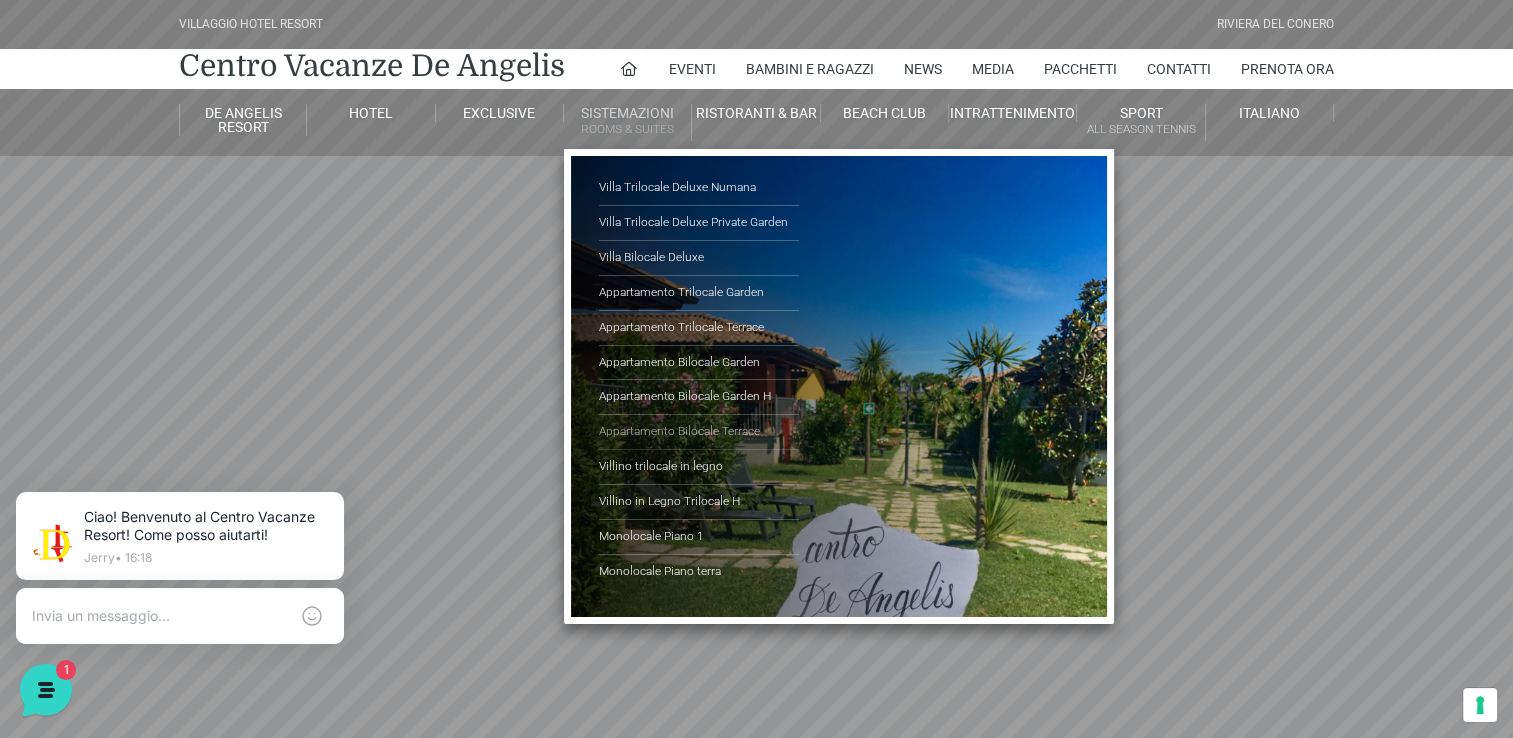 click on "Appartamento Bilocale Terrace" at bounding box center (699, 432) 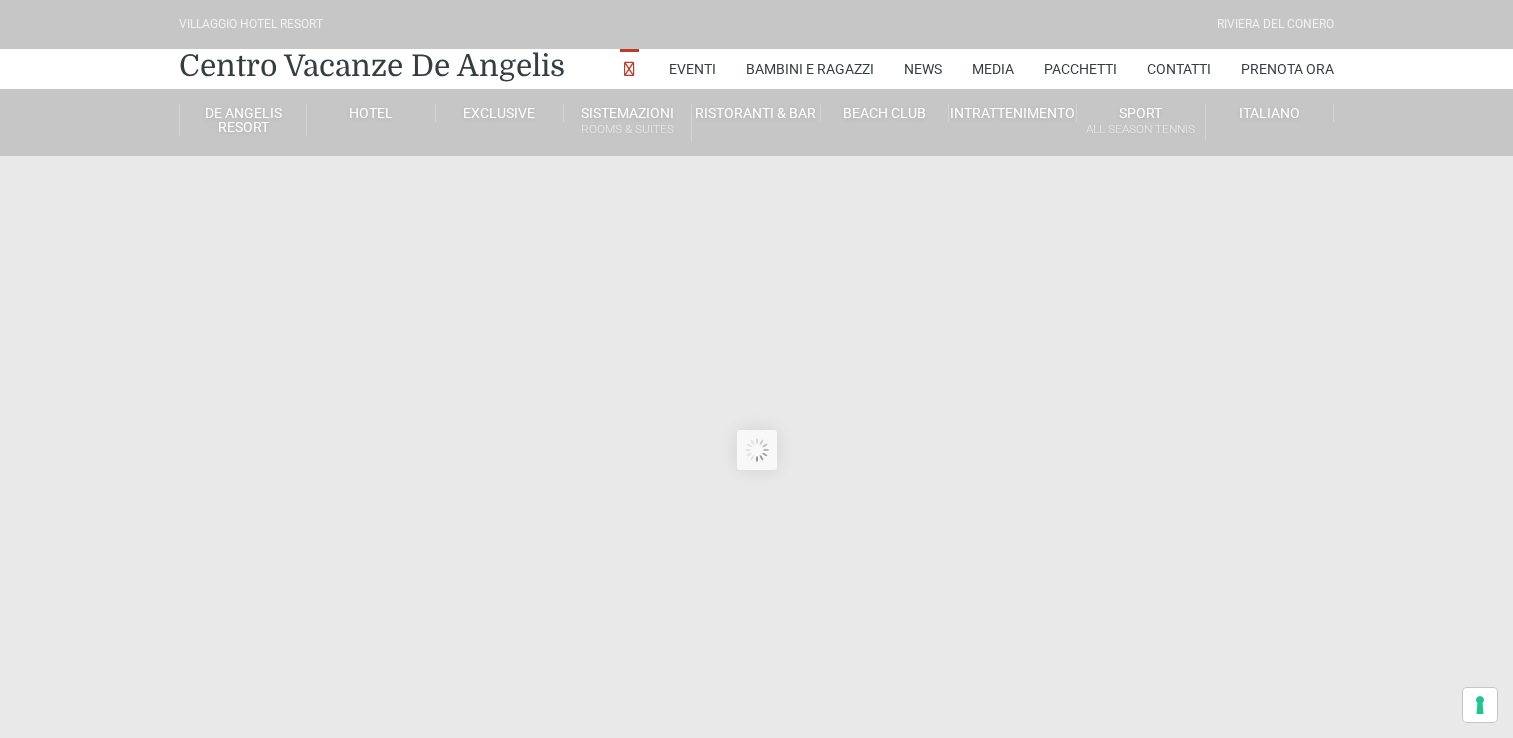 scroll, scrollTop: 0, scrollLeft: 0, axis: both 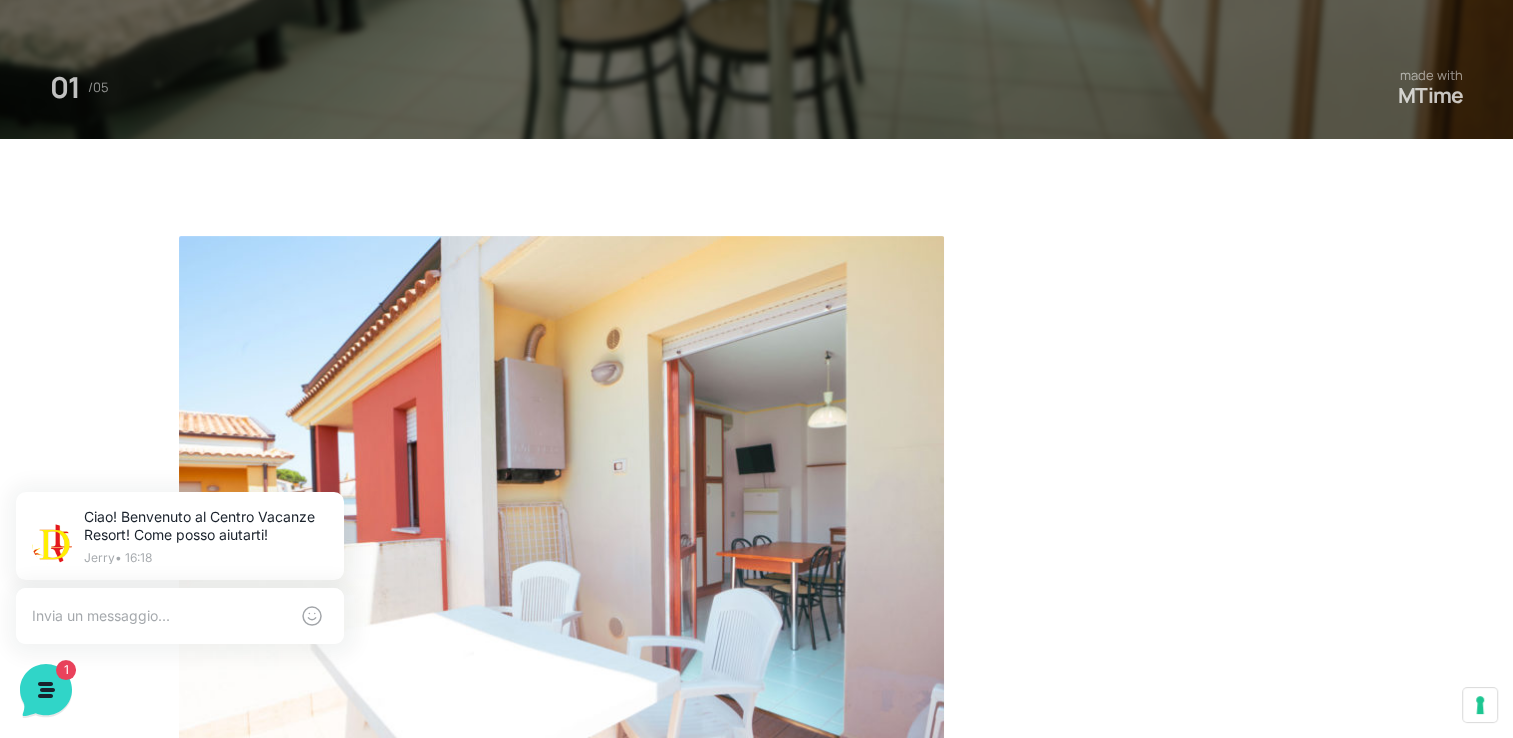 click at bounding box center [561, 491] 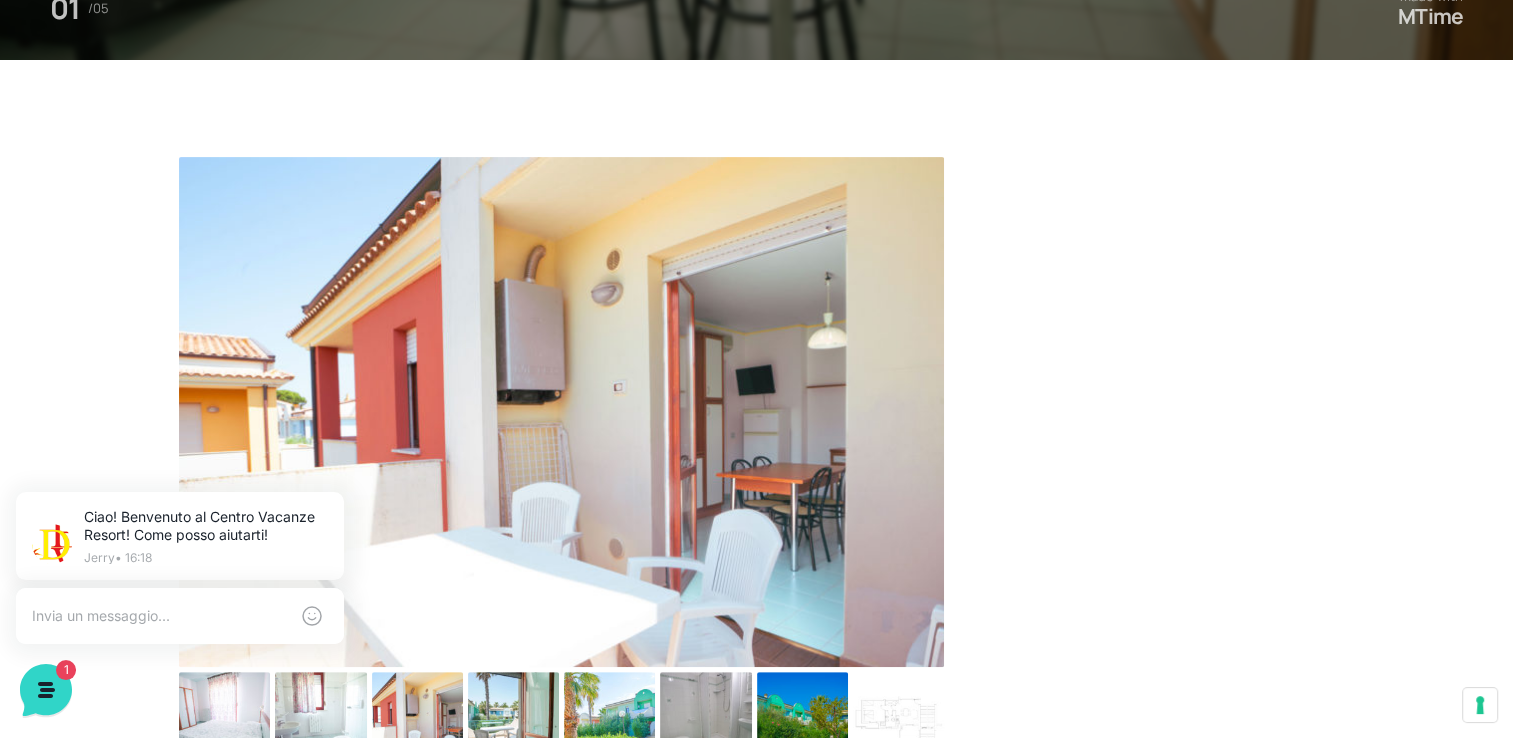 scroll, scrollTop: 1000, scrollLeft: 0, axis: vertical 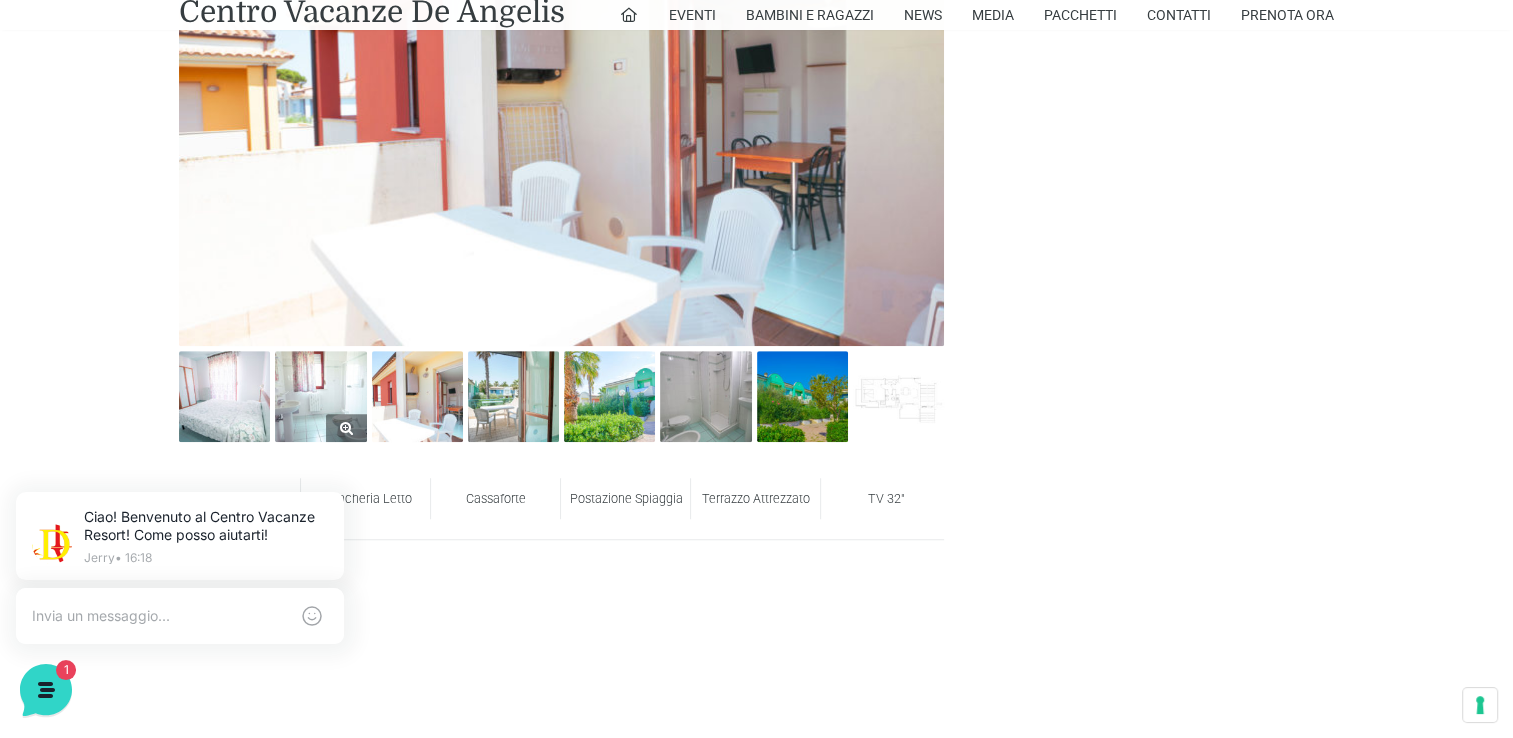click at bounding box center (320, 396) 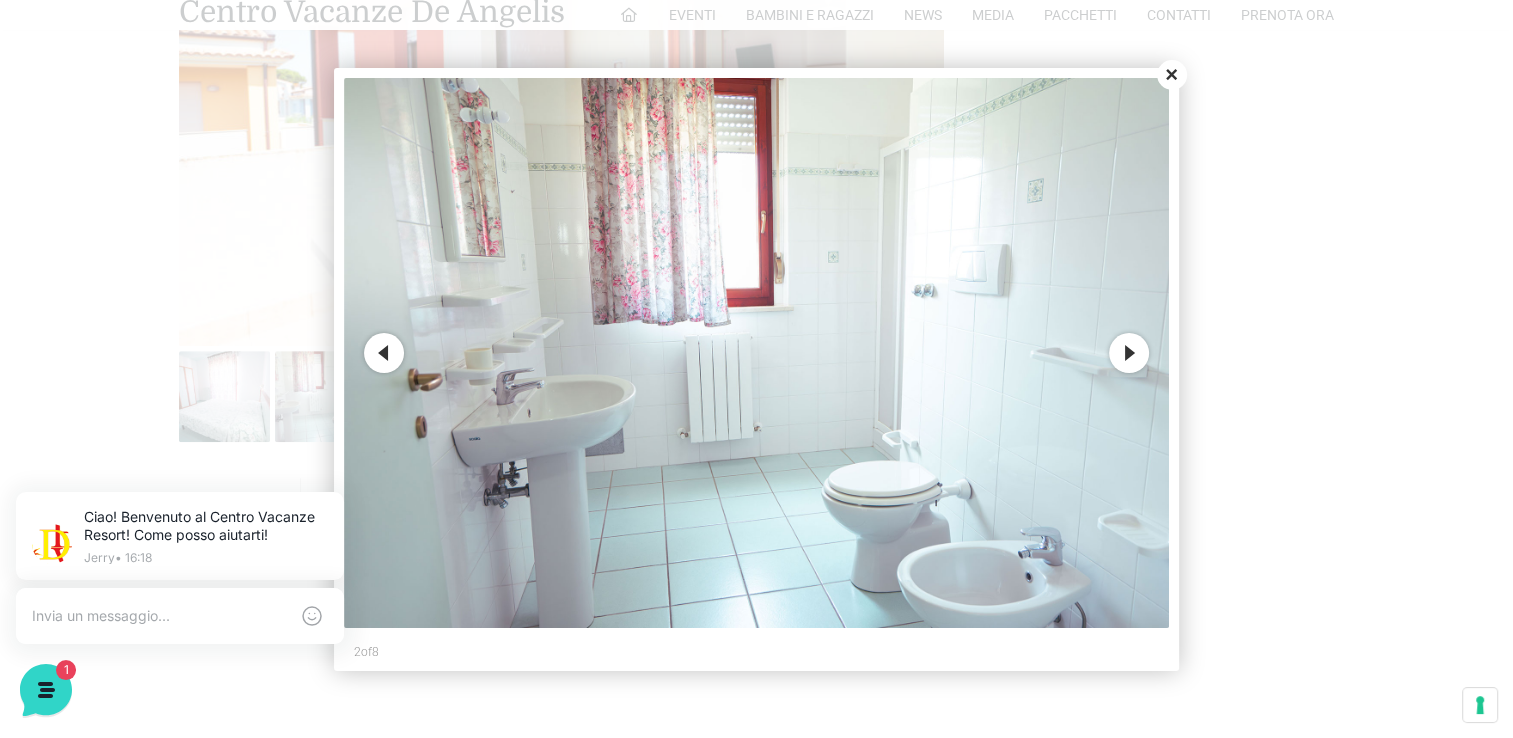 click on "Next" at bounding box center [1129, 353] 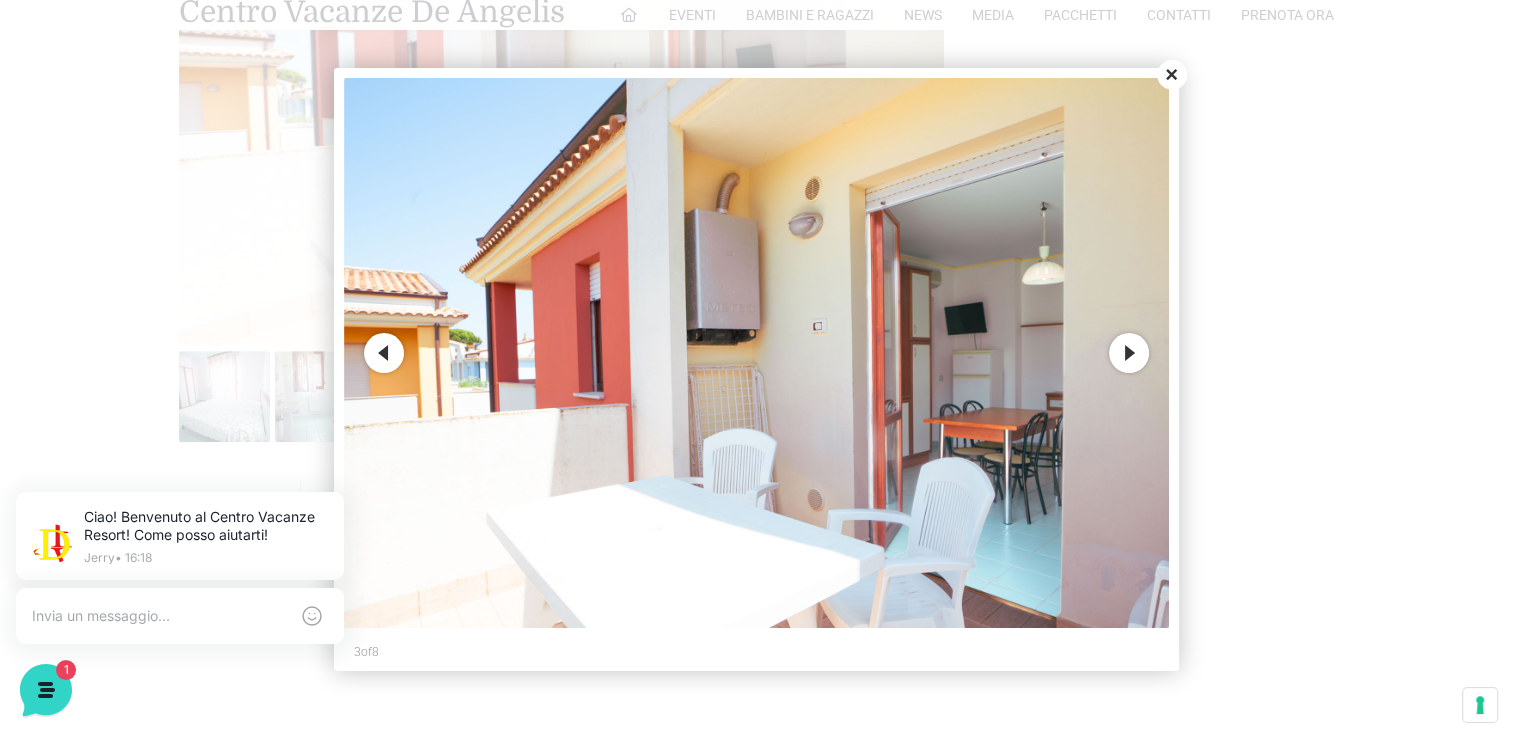 click on "Next" at bounding box center [1129, 353] 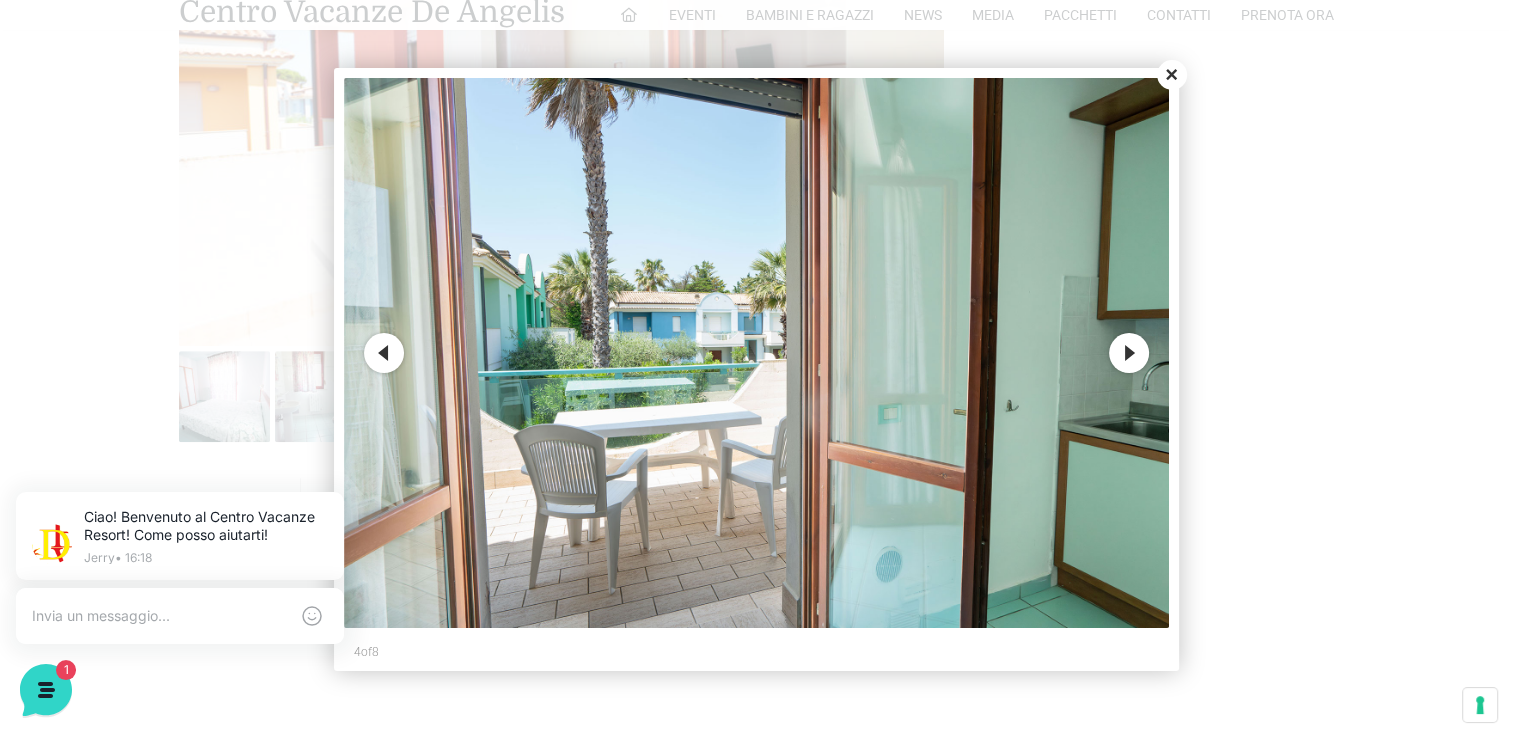 click on "Next" at bounding box center (1129, 353) 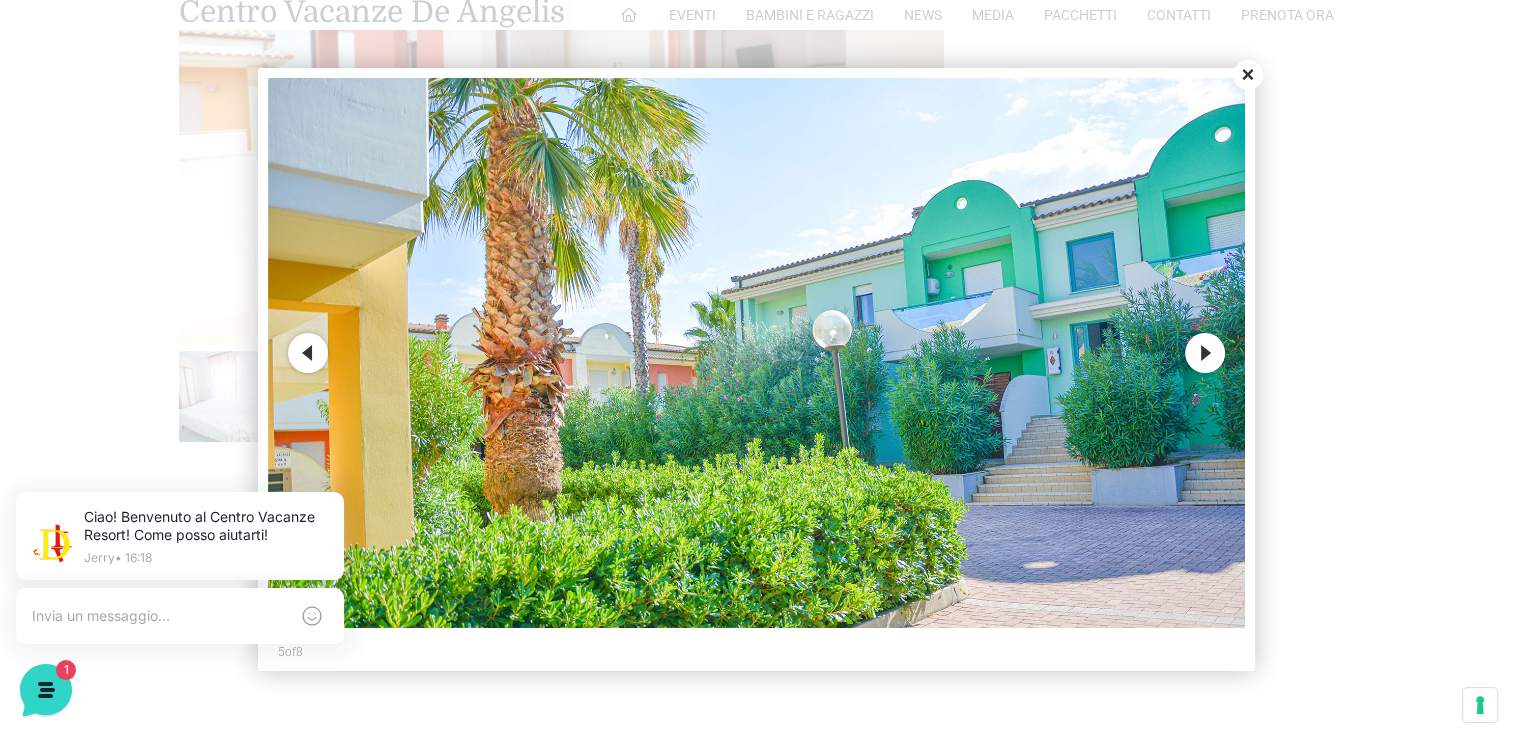 click on "Next" at bounding box center (1205, 353) 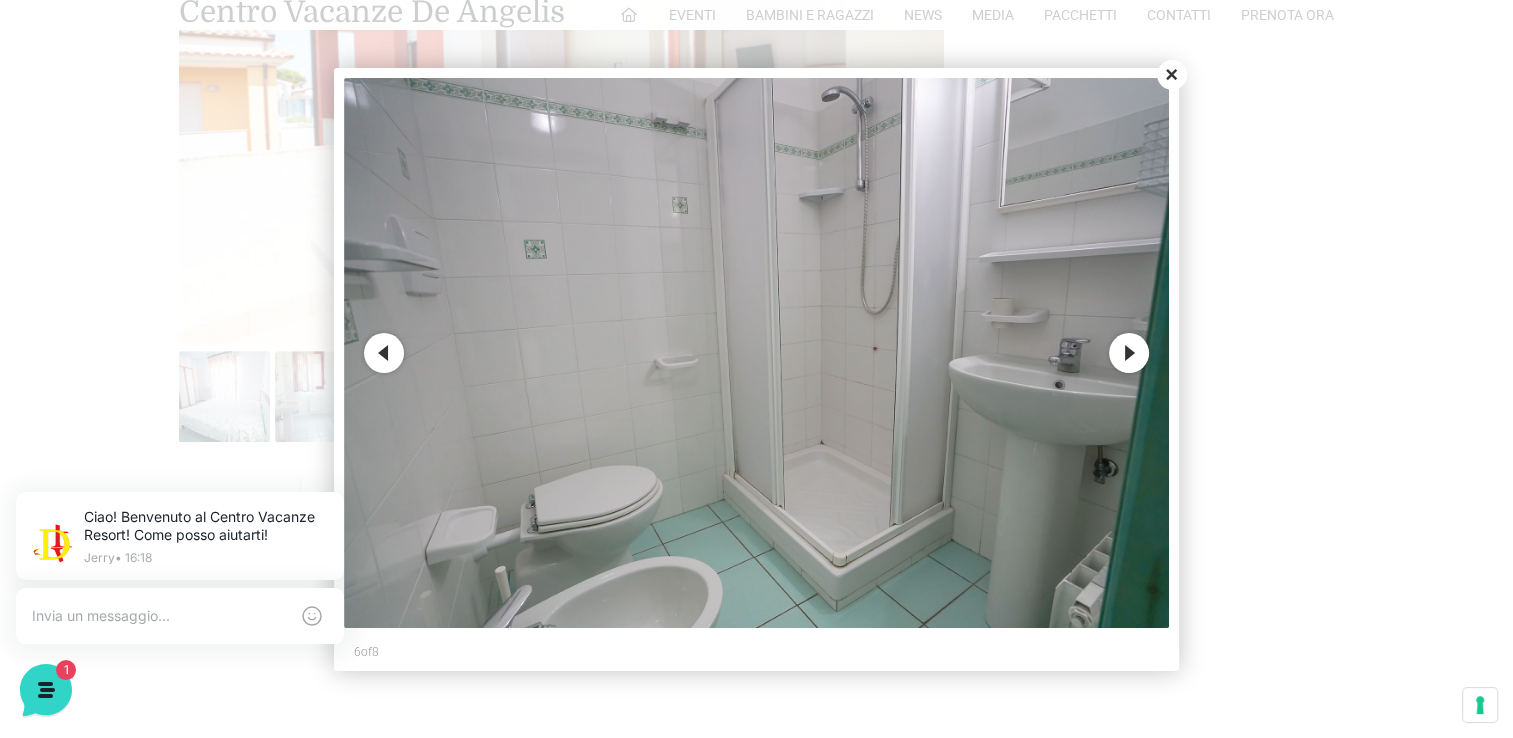 click on "Next" at bounding box center [1129, 353] 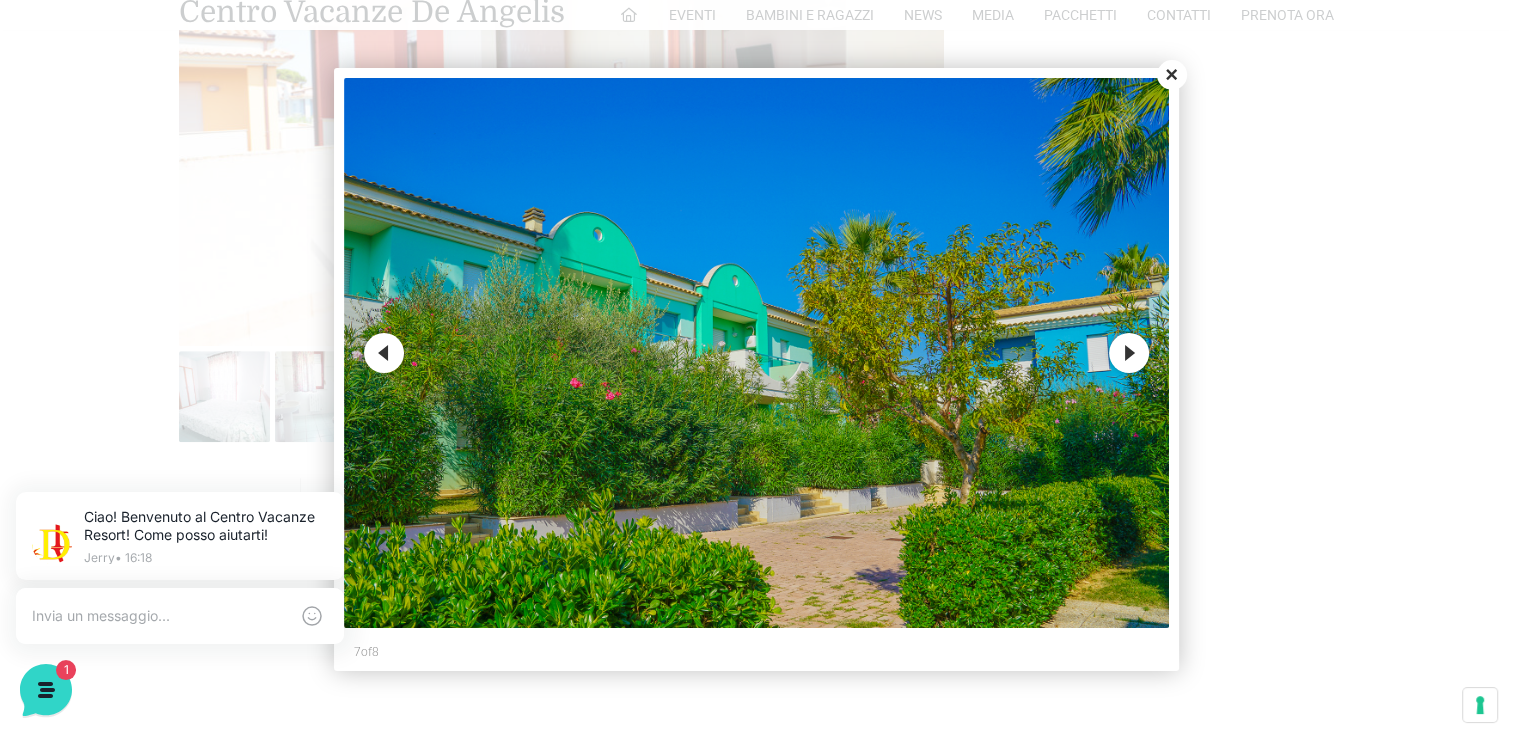 click on "Next" at bounding box center [1129, 353] 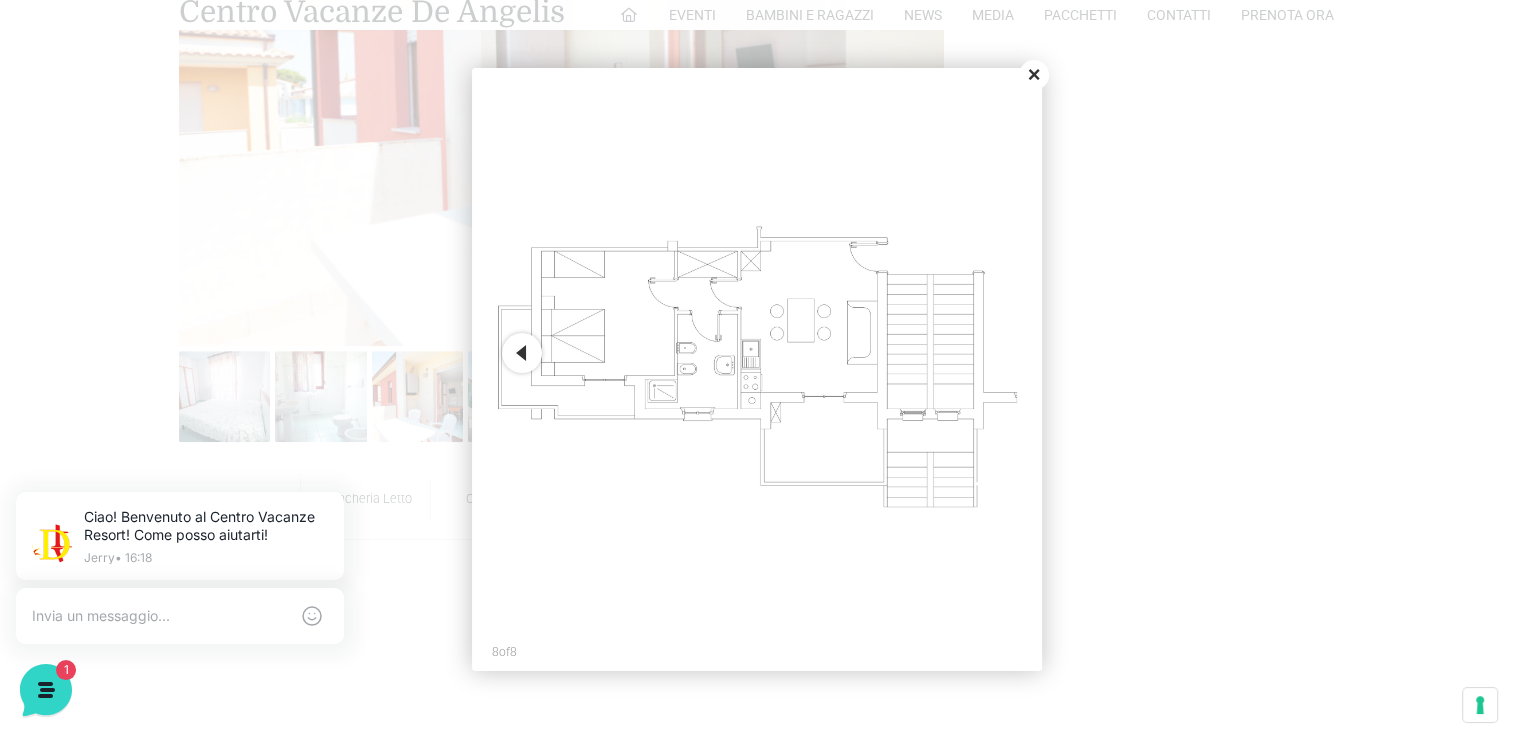 click on "Close" at bounding box center (1034, 75) 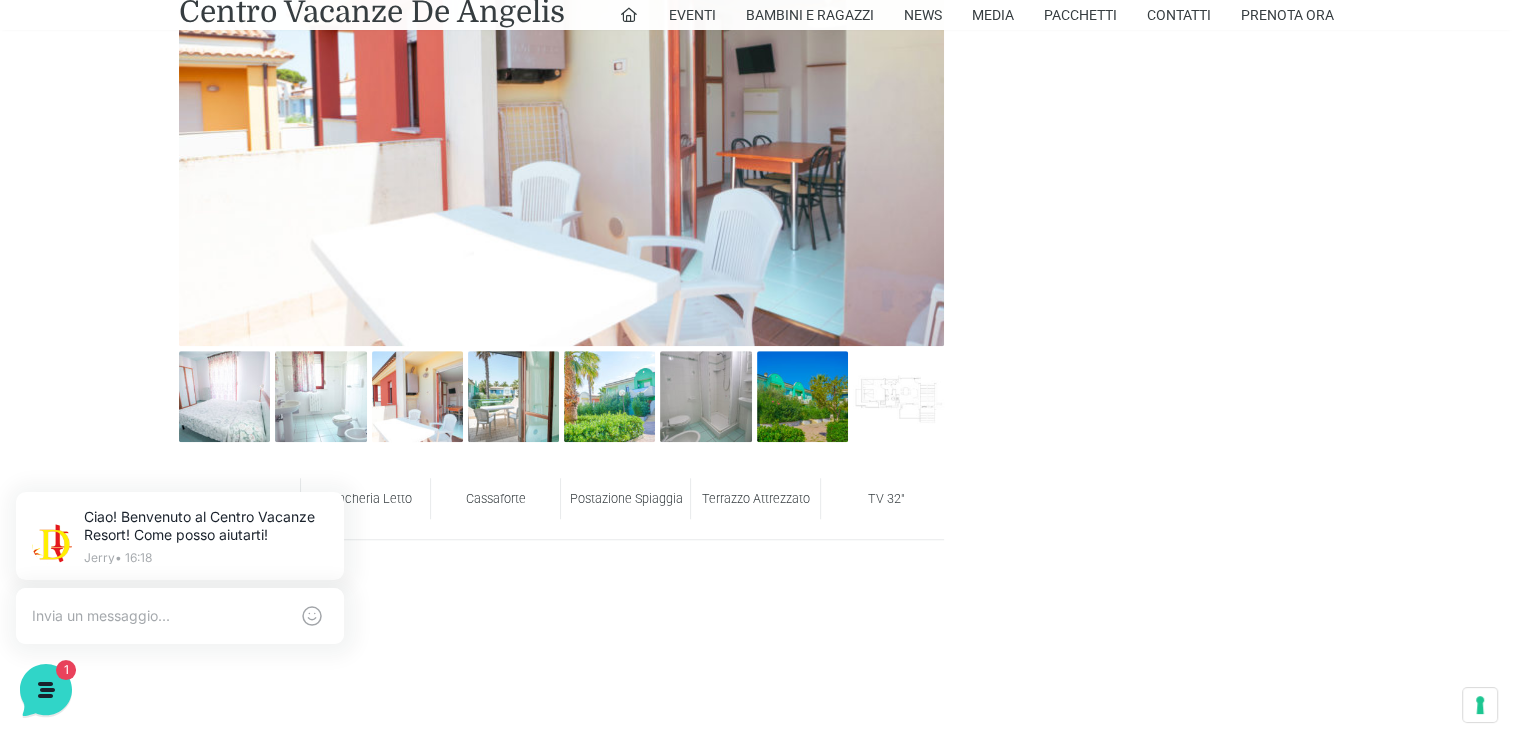 click on "Terrazzo Attrezzato" at bounding box center (756, 498) 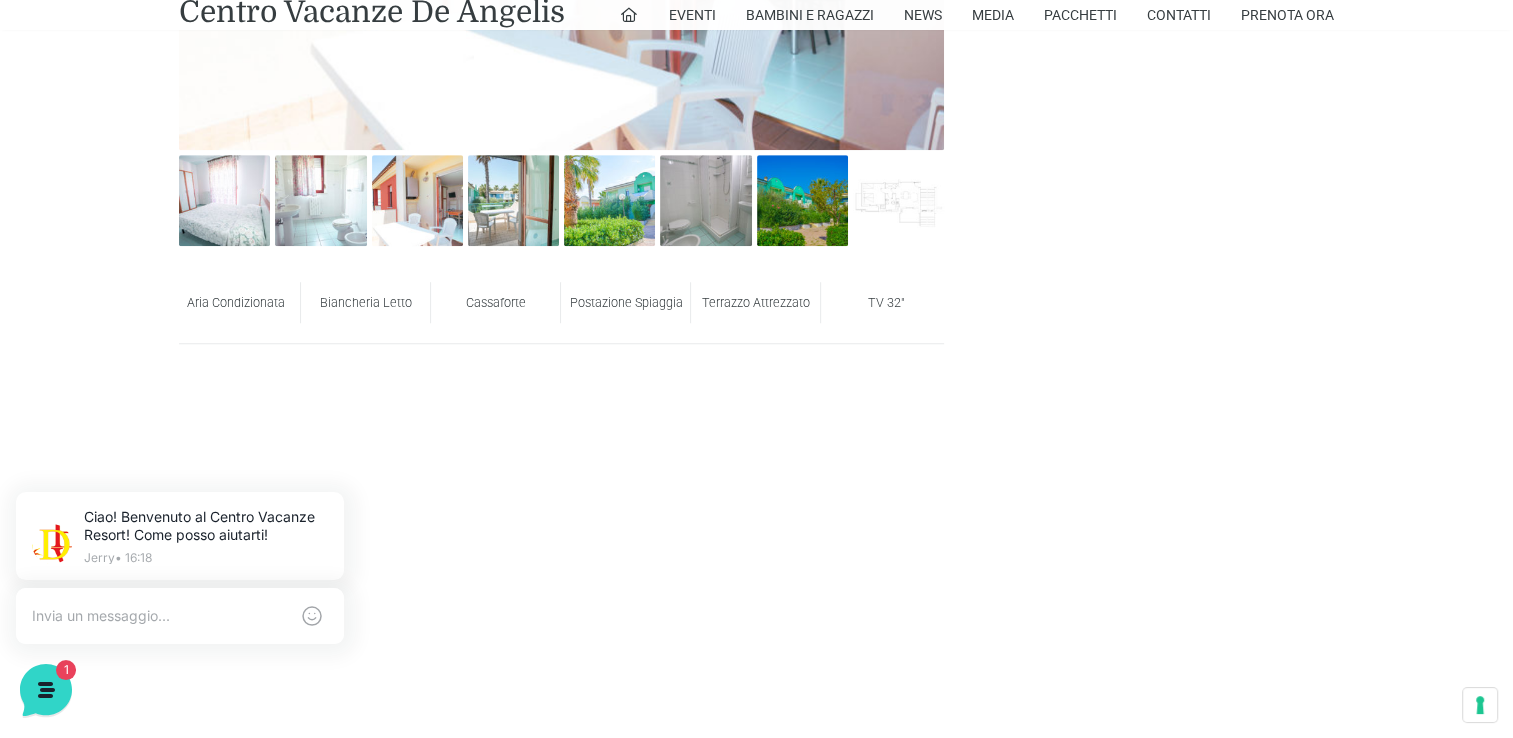 scroll, scrollTop: 1200, scrollLeft: 0, axis: vertical 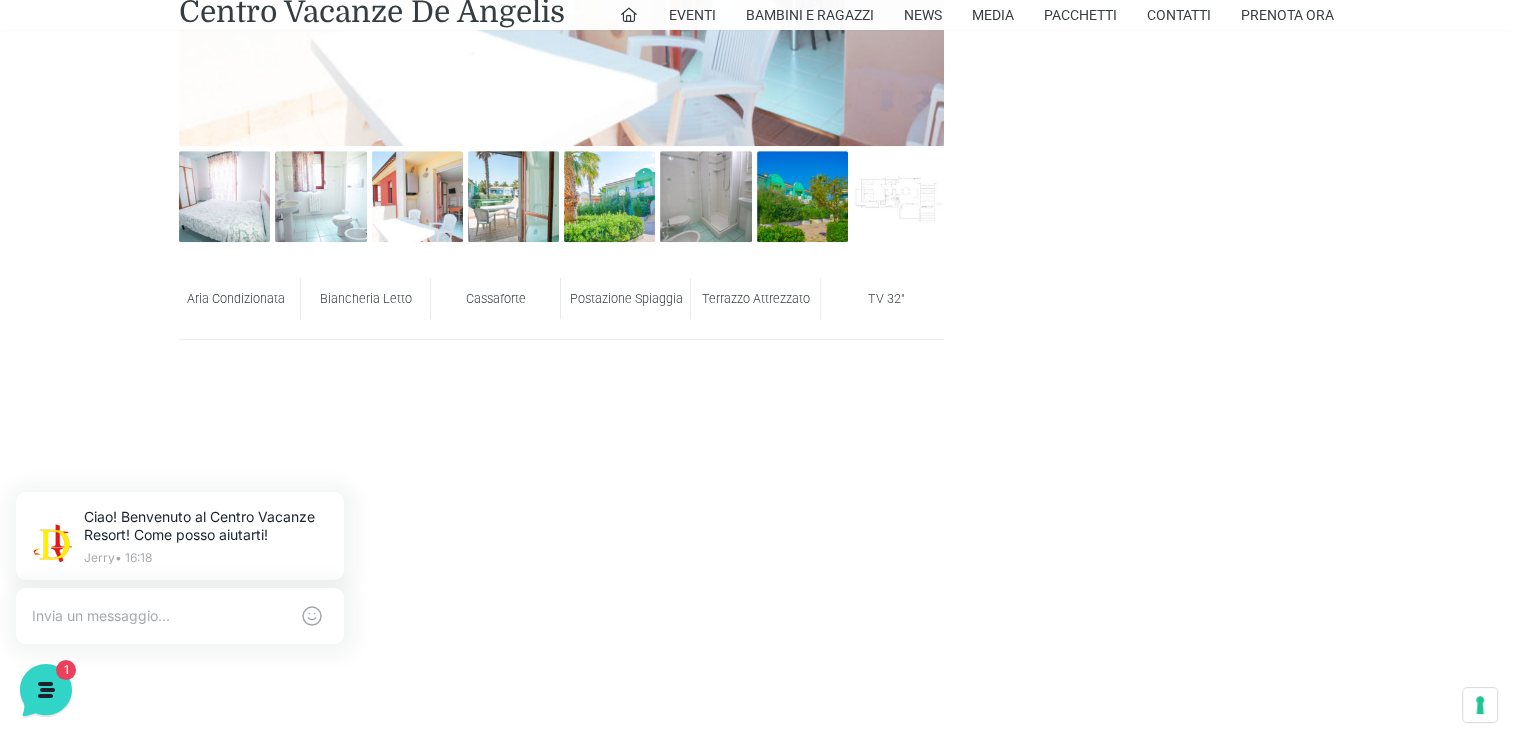 click on "Terrazzo Attrezzato" at bounding box center [756, 298] 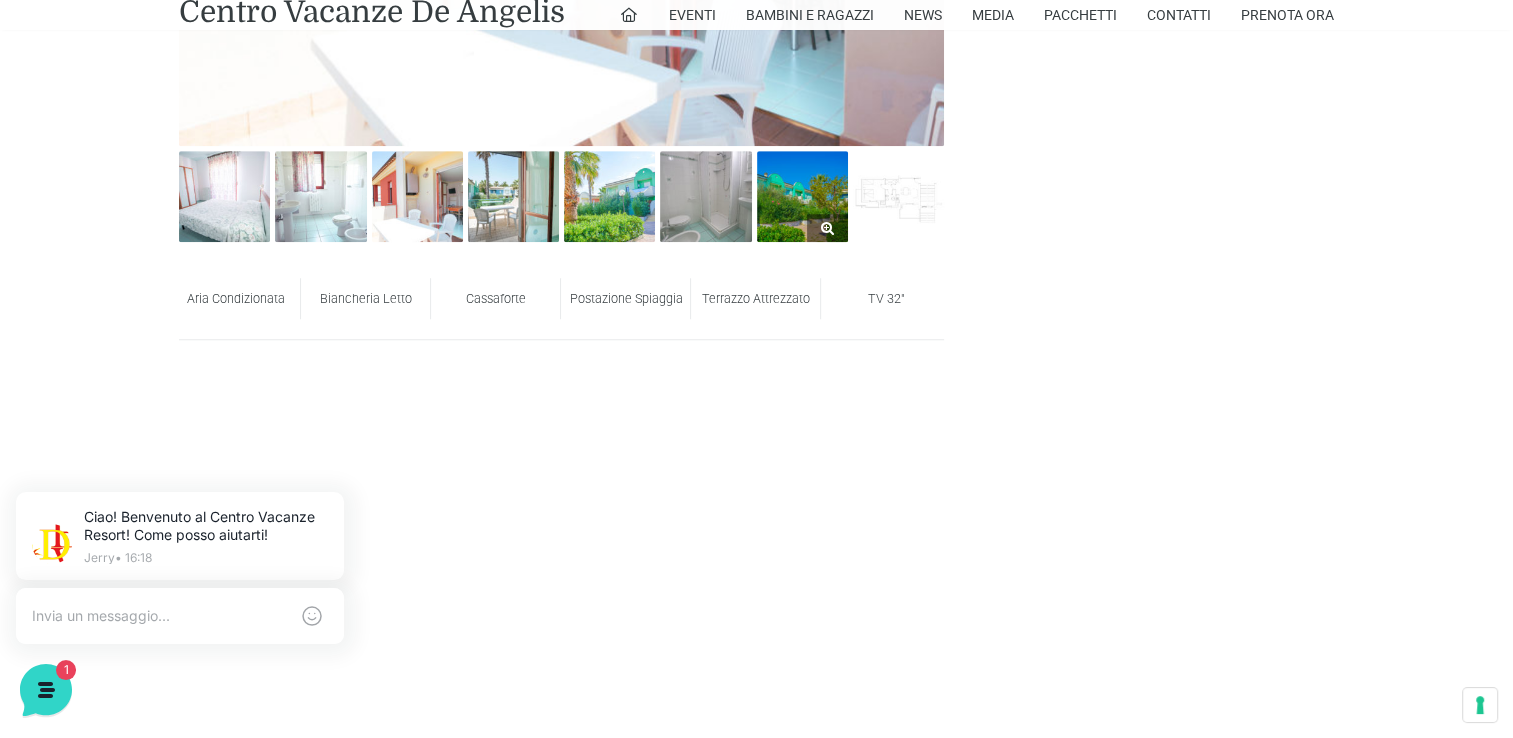 click at bounding box center (802, 196) 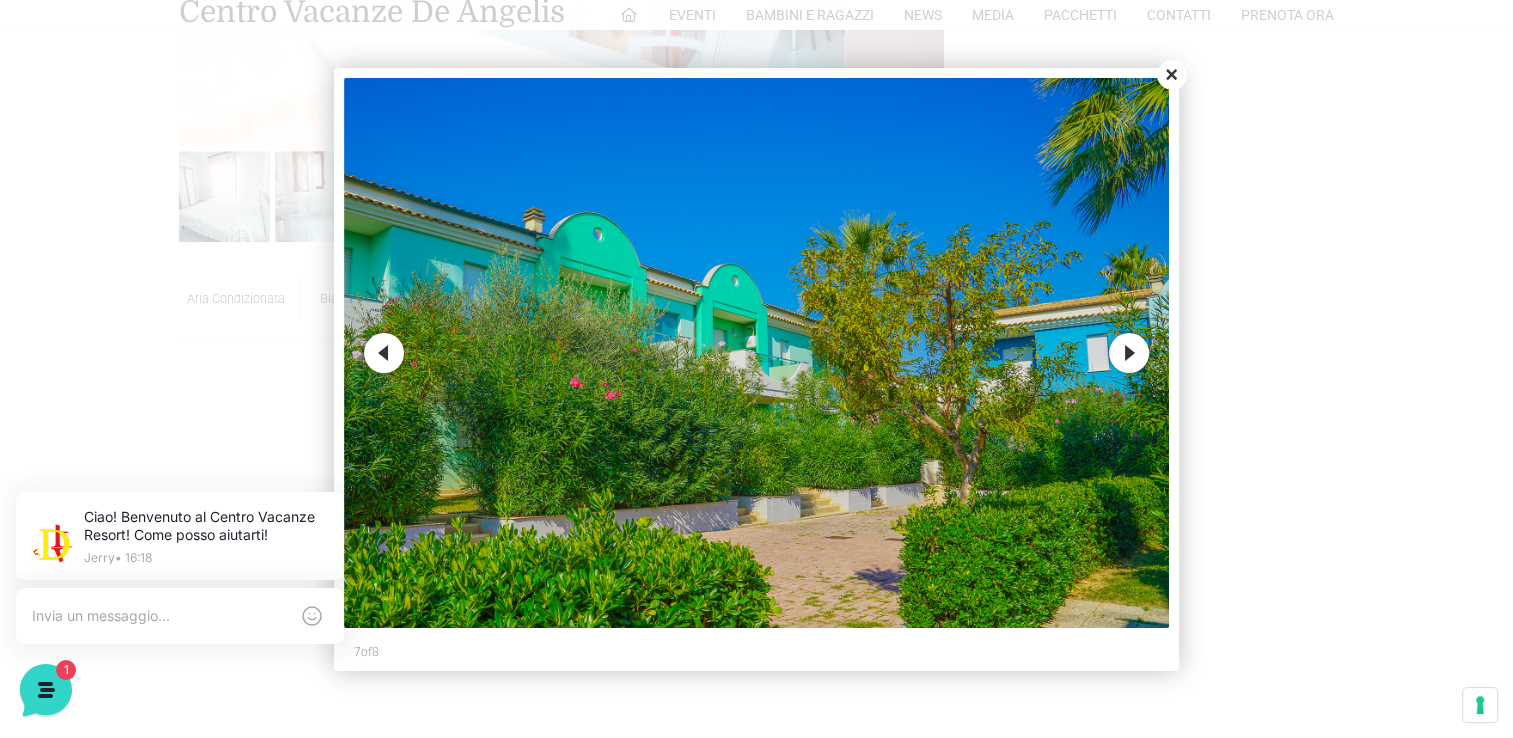 click on "Next" at bounding box center (1129, 353) 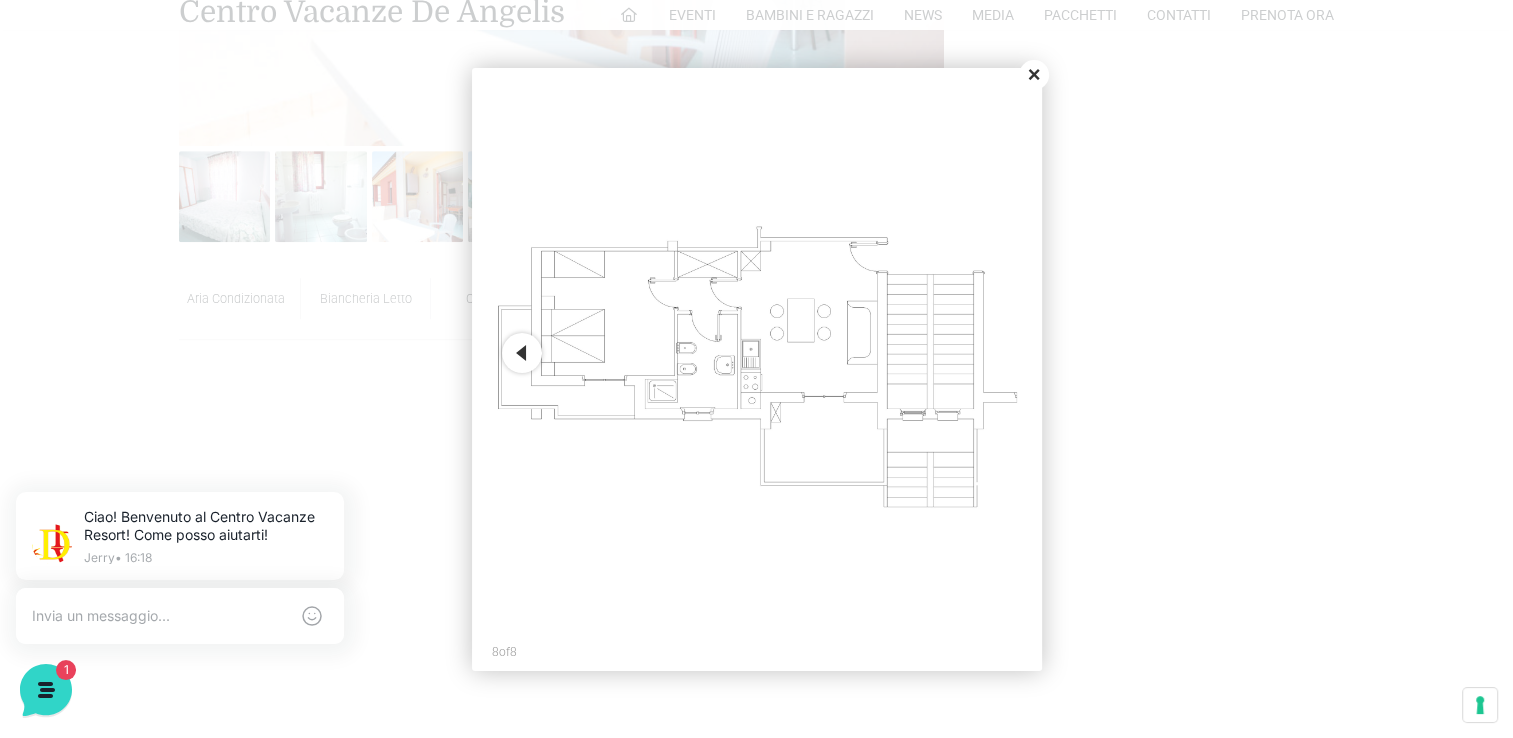 click on "Previous" at bounding box center [522, 353] 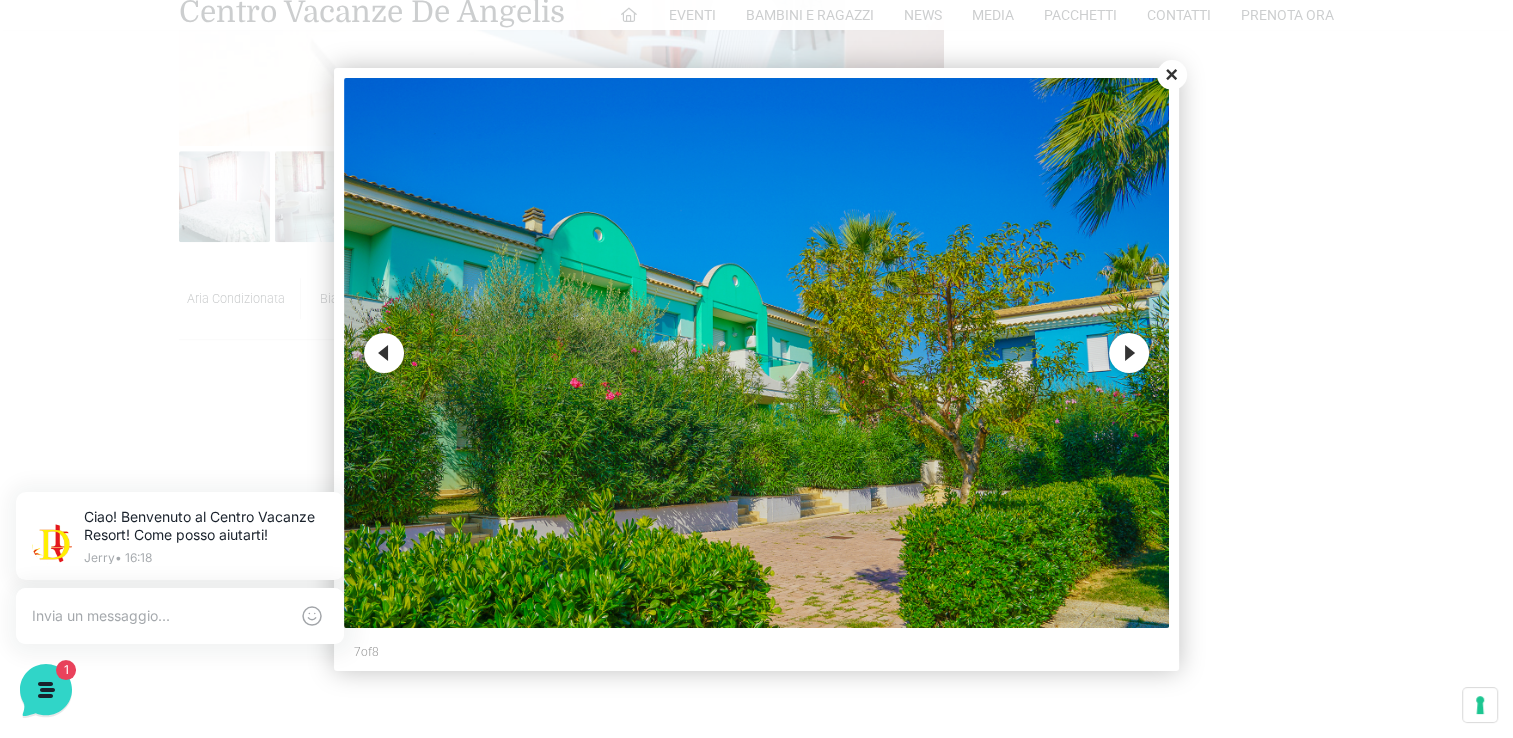 click on "Previous" at bounding box center [384, 353] 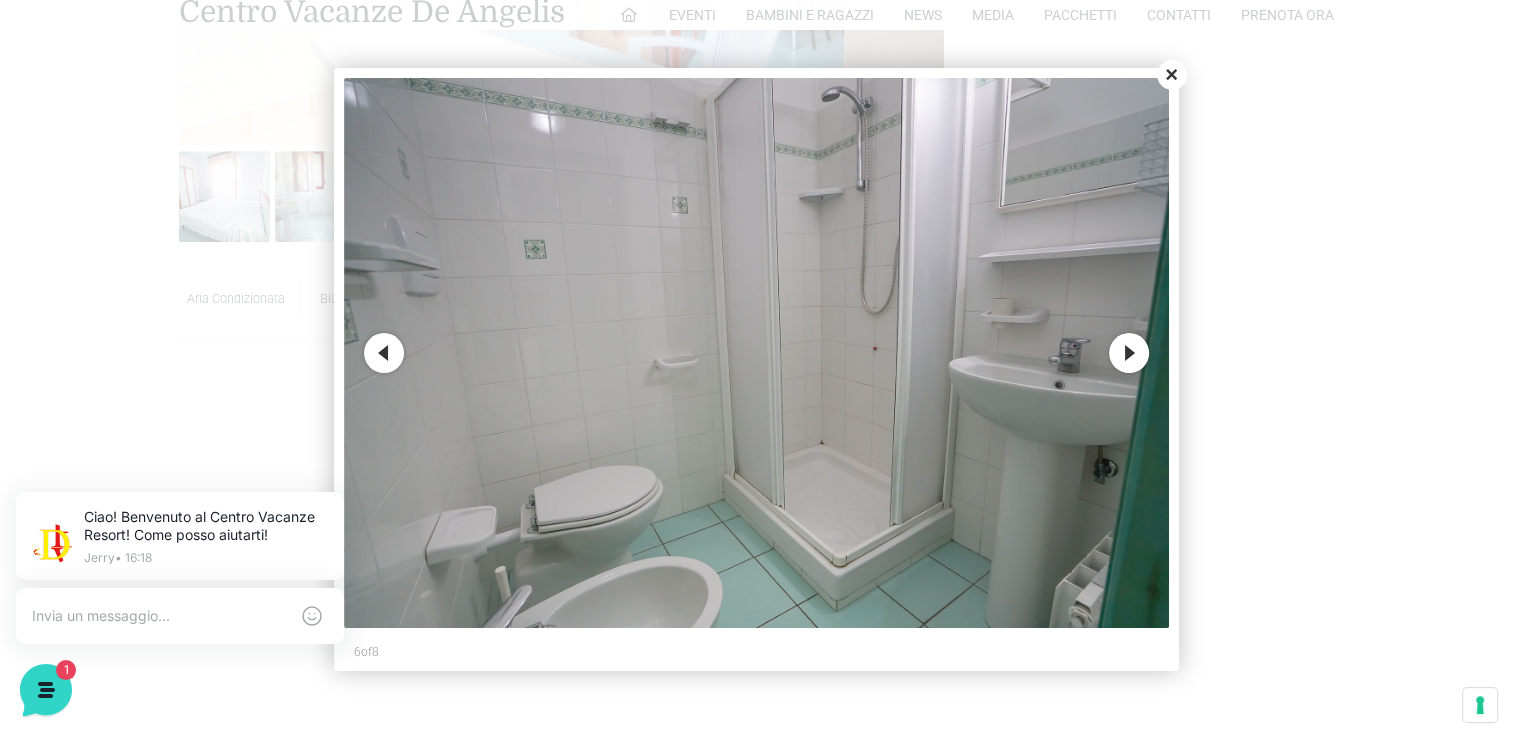 click on "Previous" at bounding box center (384, 353) 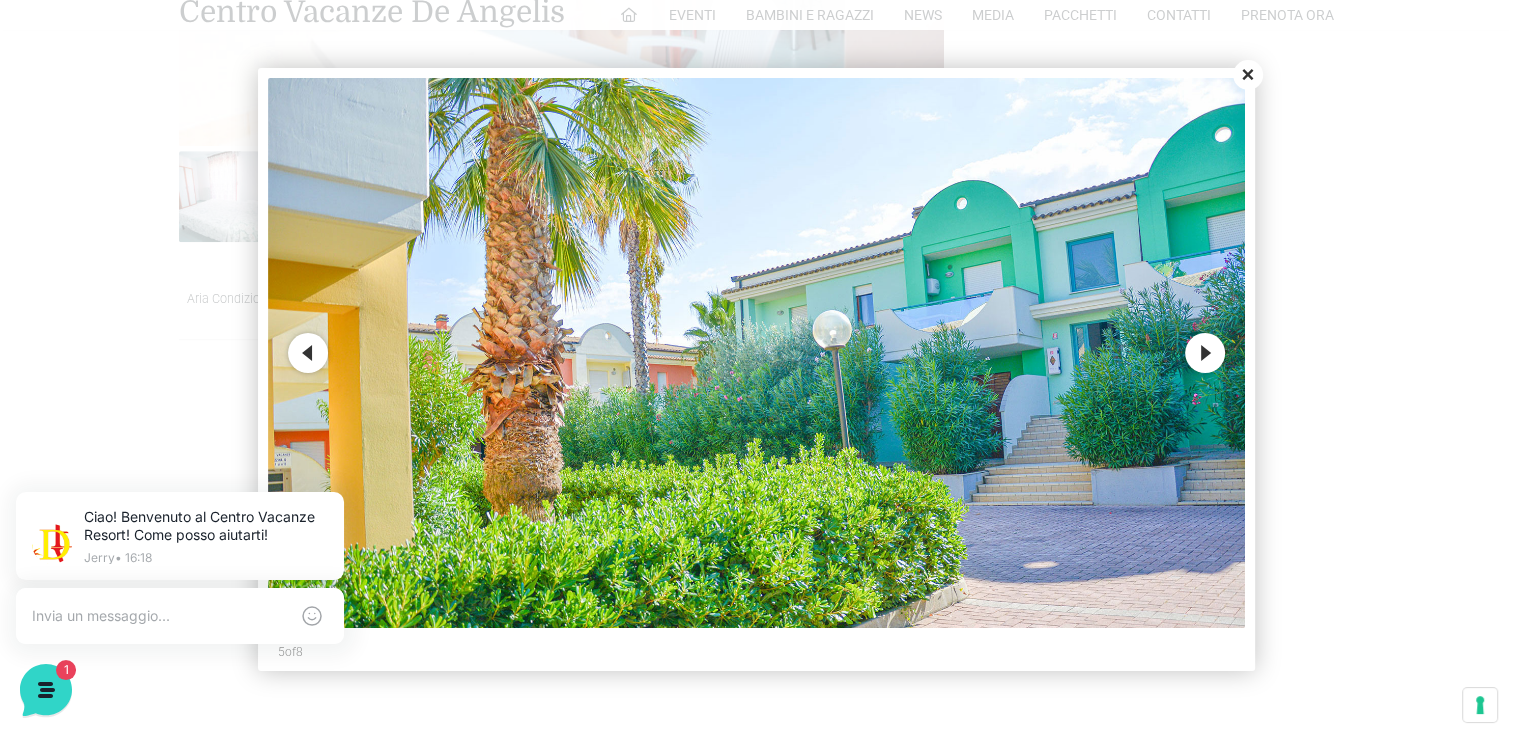 click on "Previous" at bounding box center (308, 353) 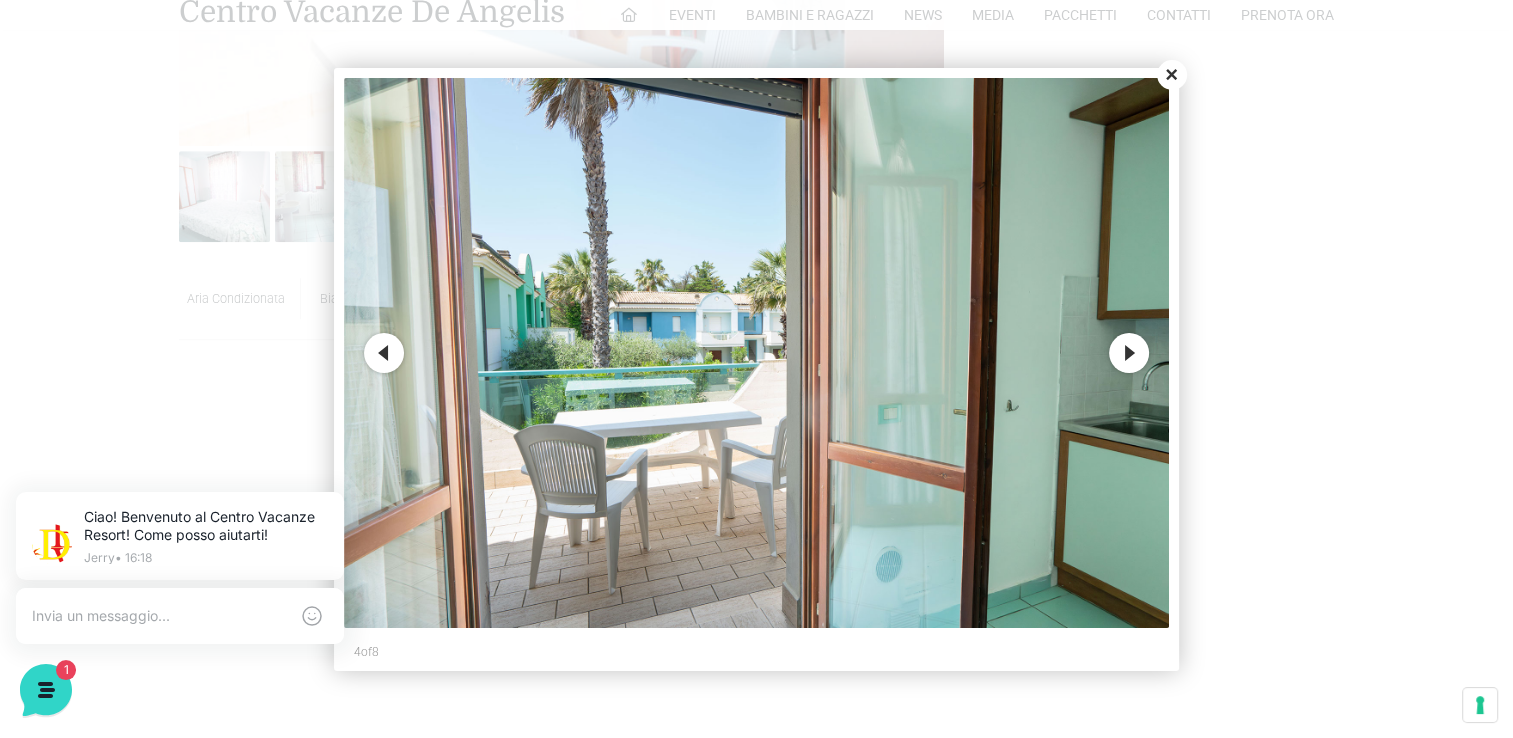 drag, startPoint x: 628, startPoint y: 398, endPoint x: 1323, endPoint y: 318, distance: 699.5892 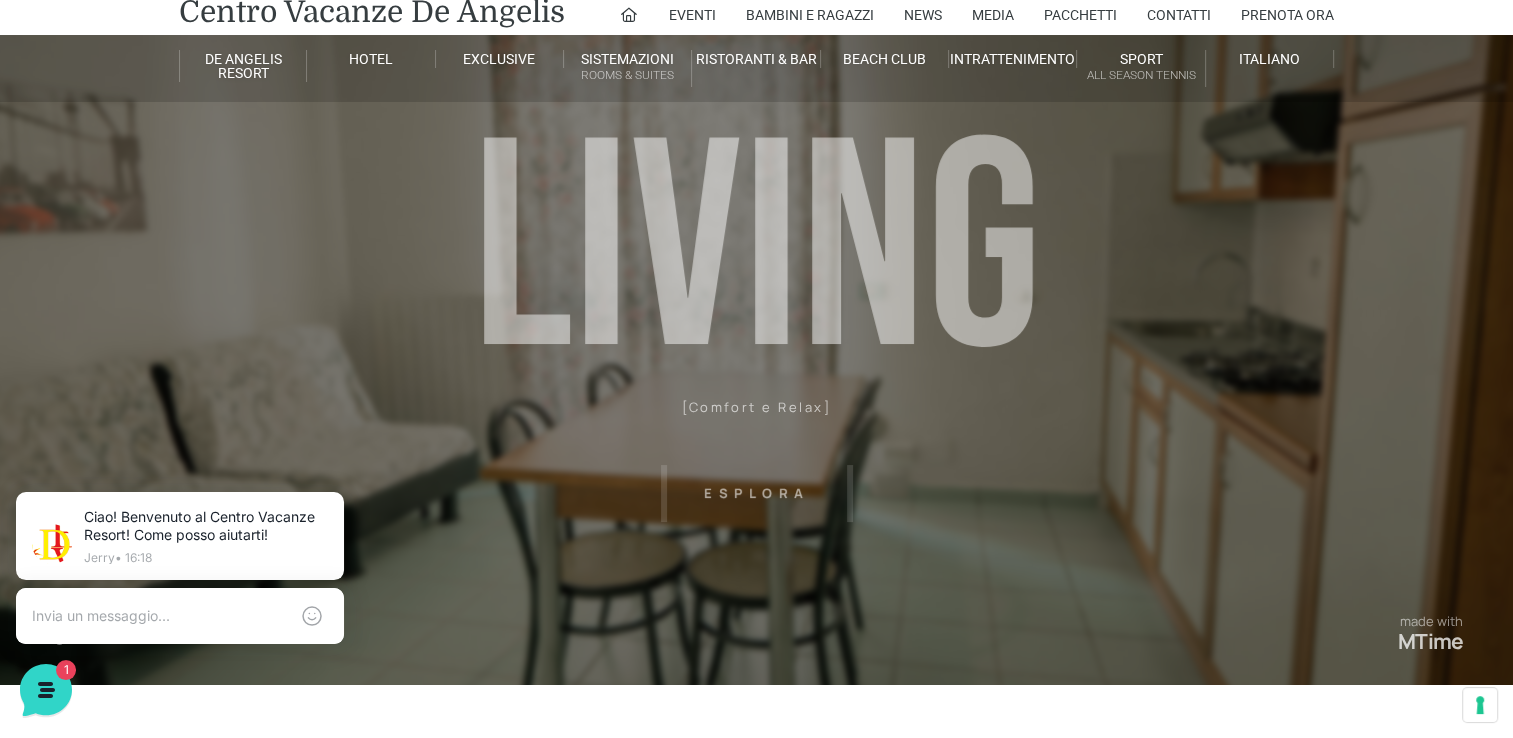 scroll, scrollTop: 100, scrollLeft: 0, axis: vertical 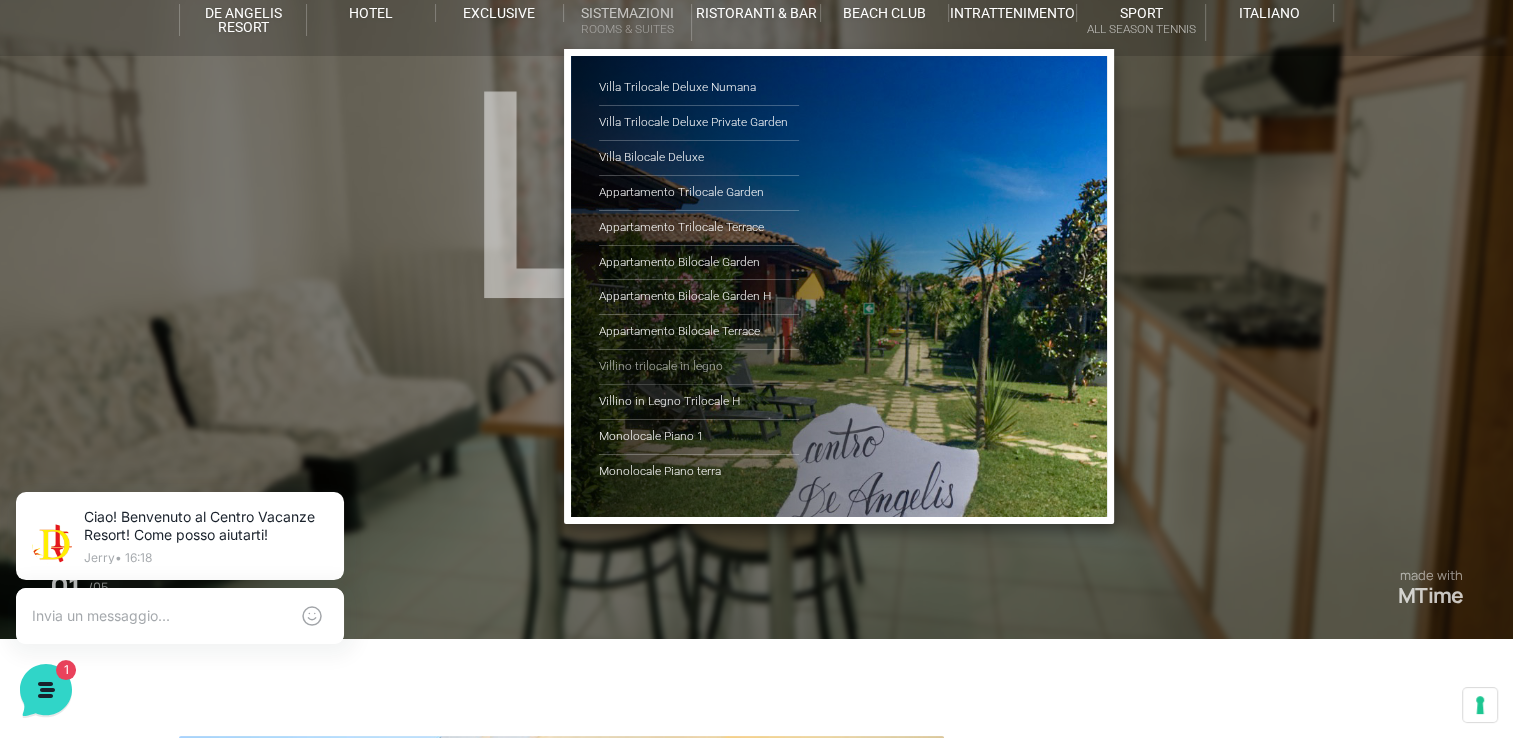 click on "Villino trilocale in legno" at bounding box center (699, 367) 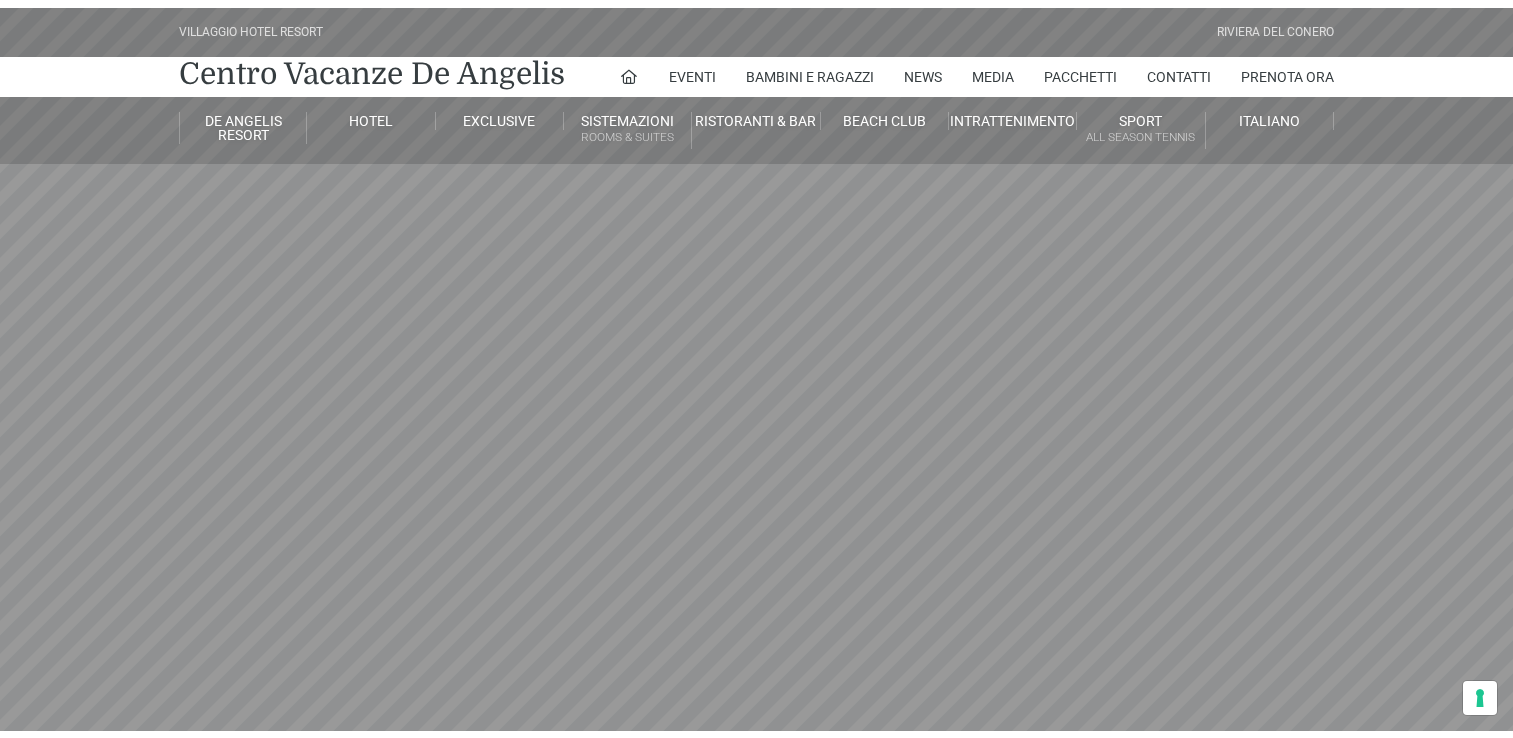 scroll, scrollTop: 0, scrollLeft: 0, axis: both 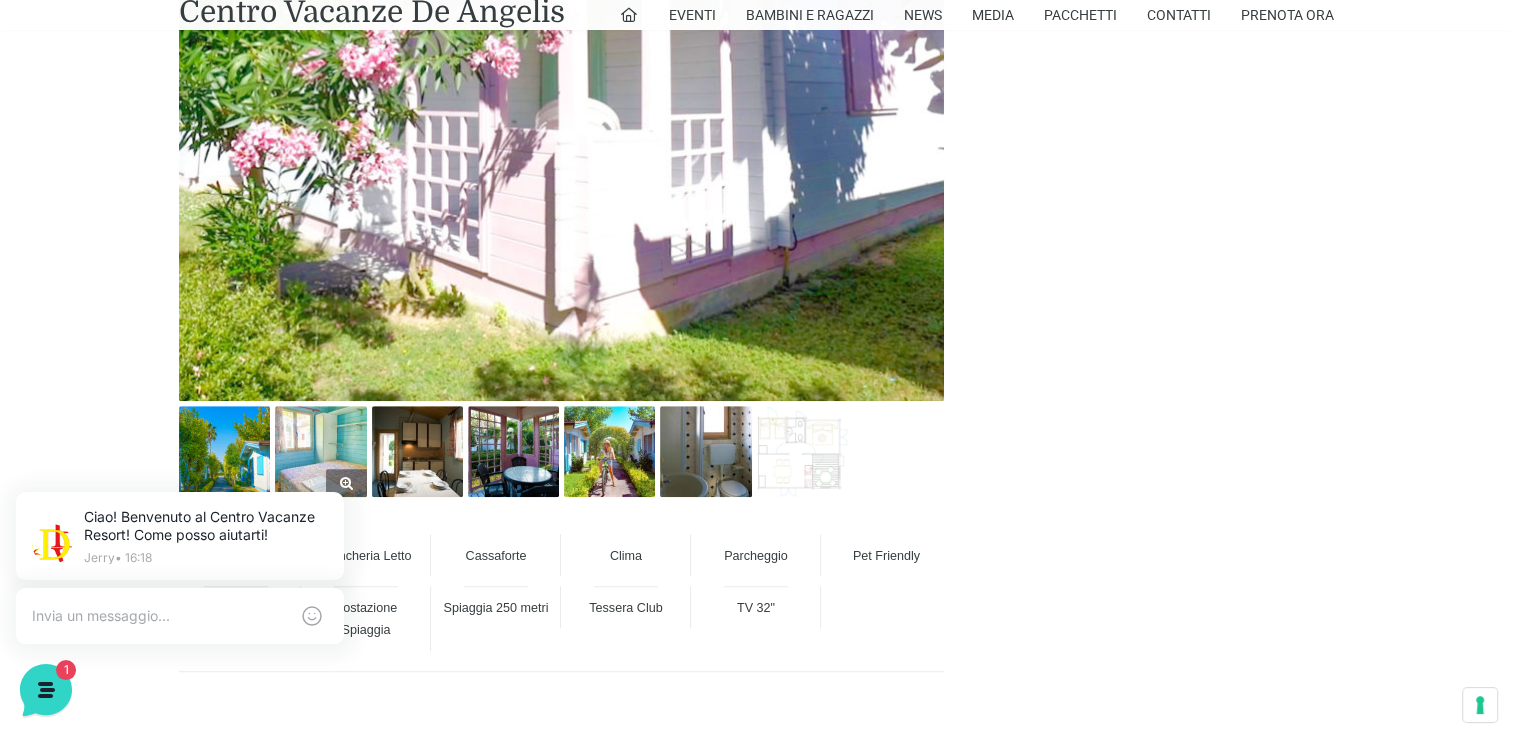 click at bounding box center (320, 451) 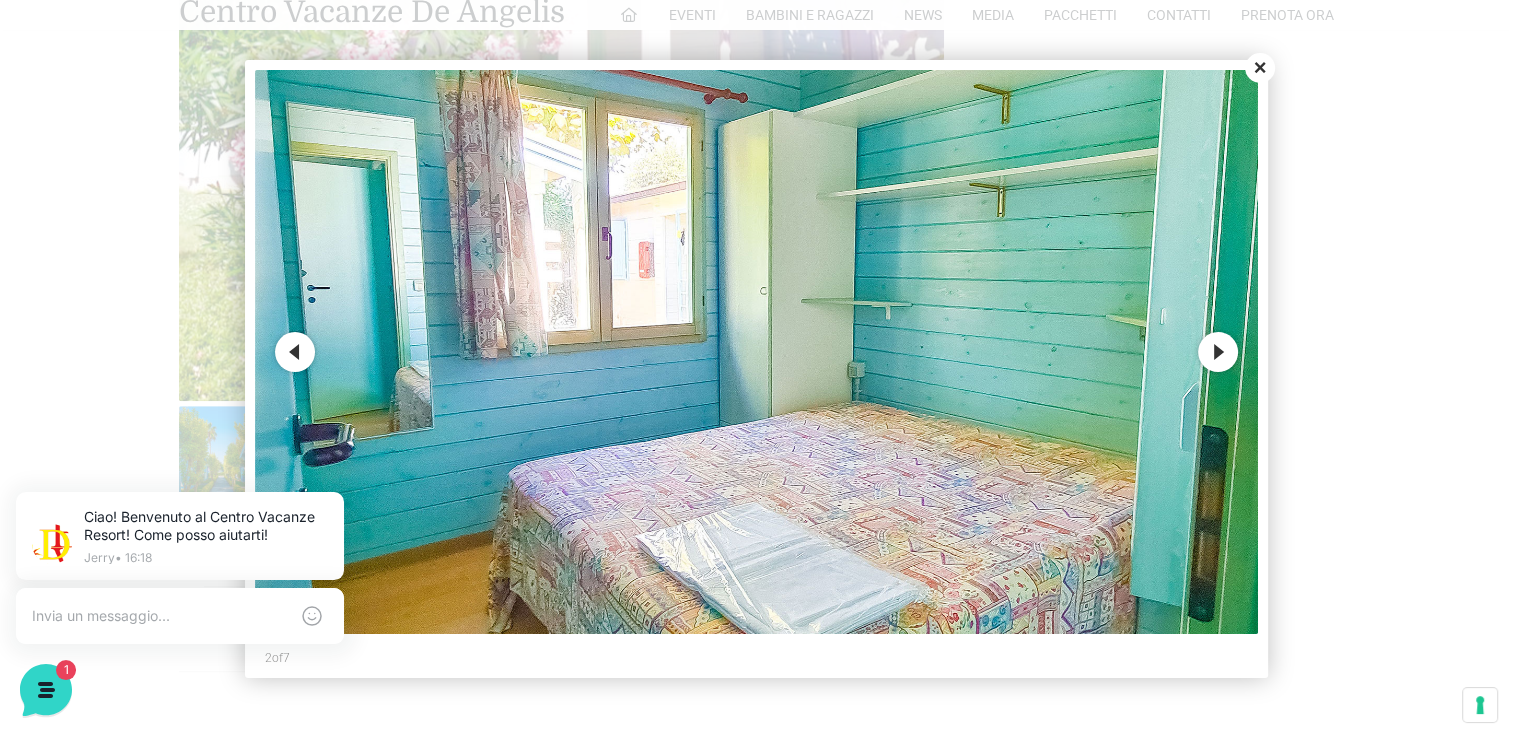 click on "Next" at bounding box center [1218, 352] 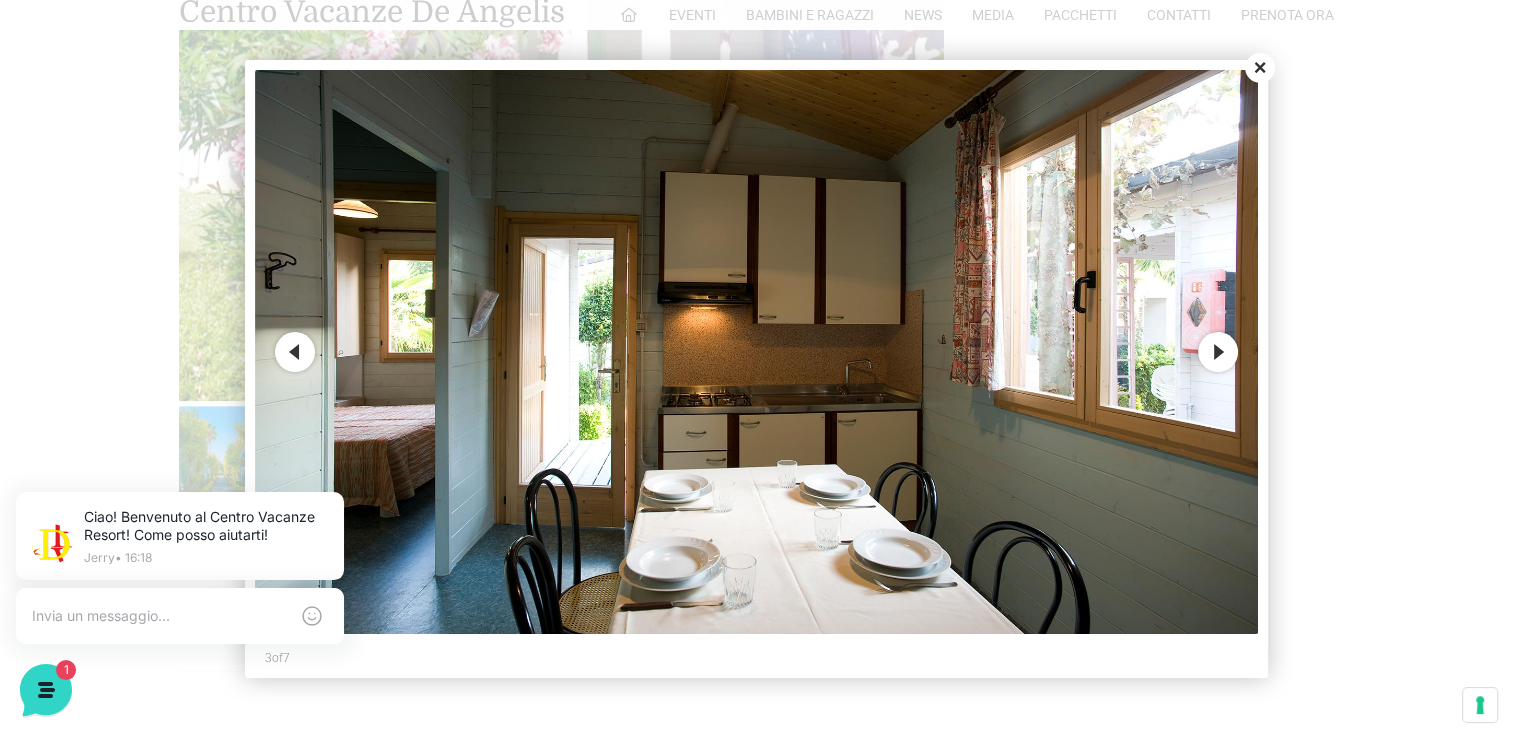 click on "Next" at bounding box center (1218, 352) 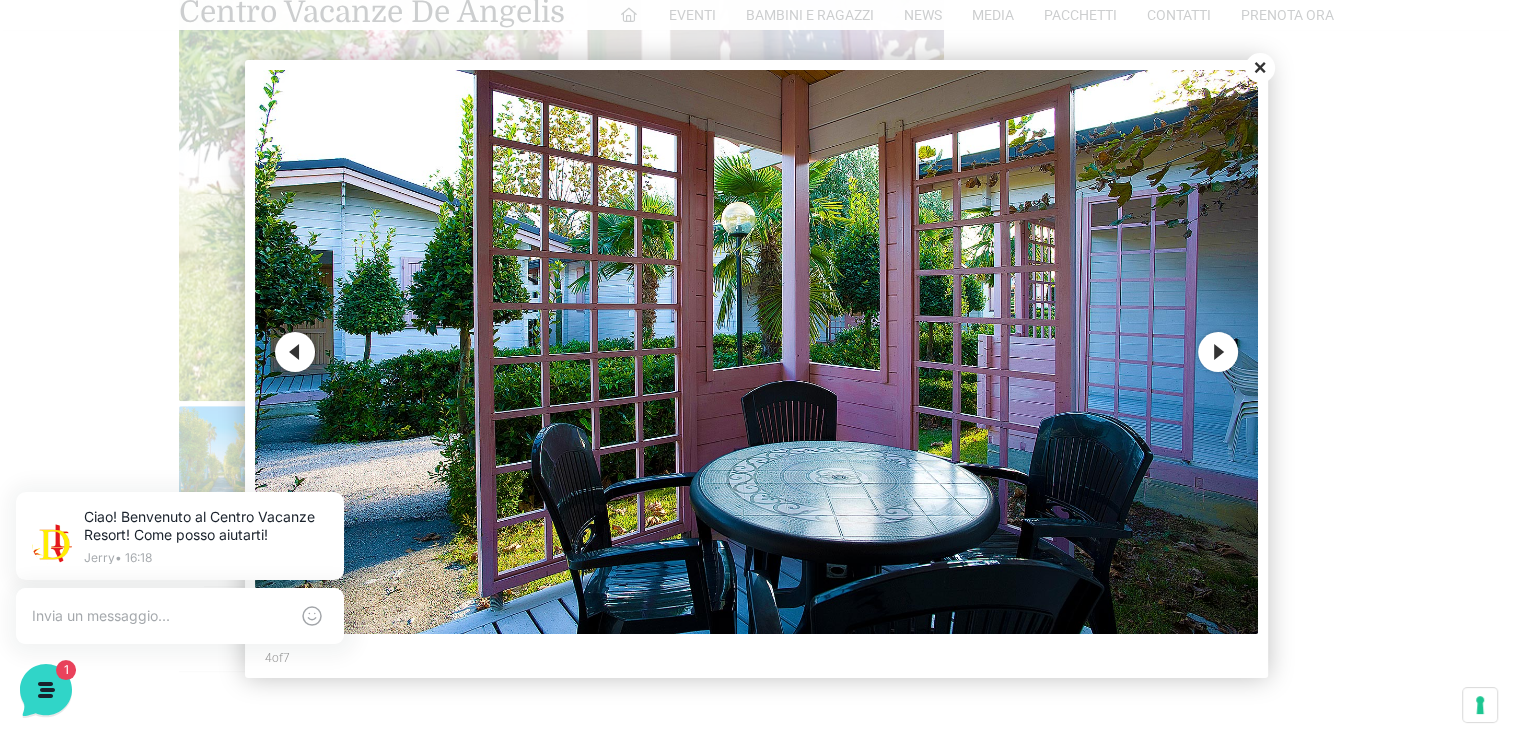 click on "Next" at bounding box center (1218, 352) 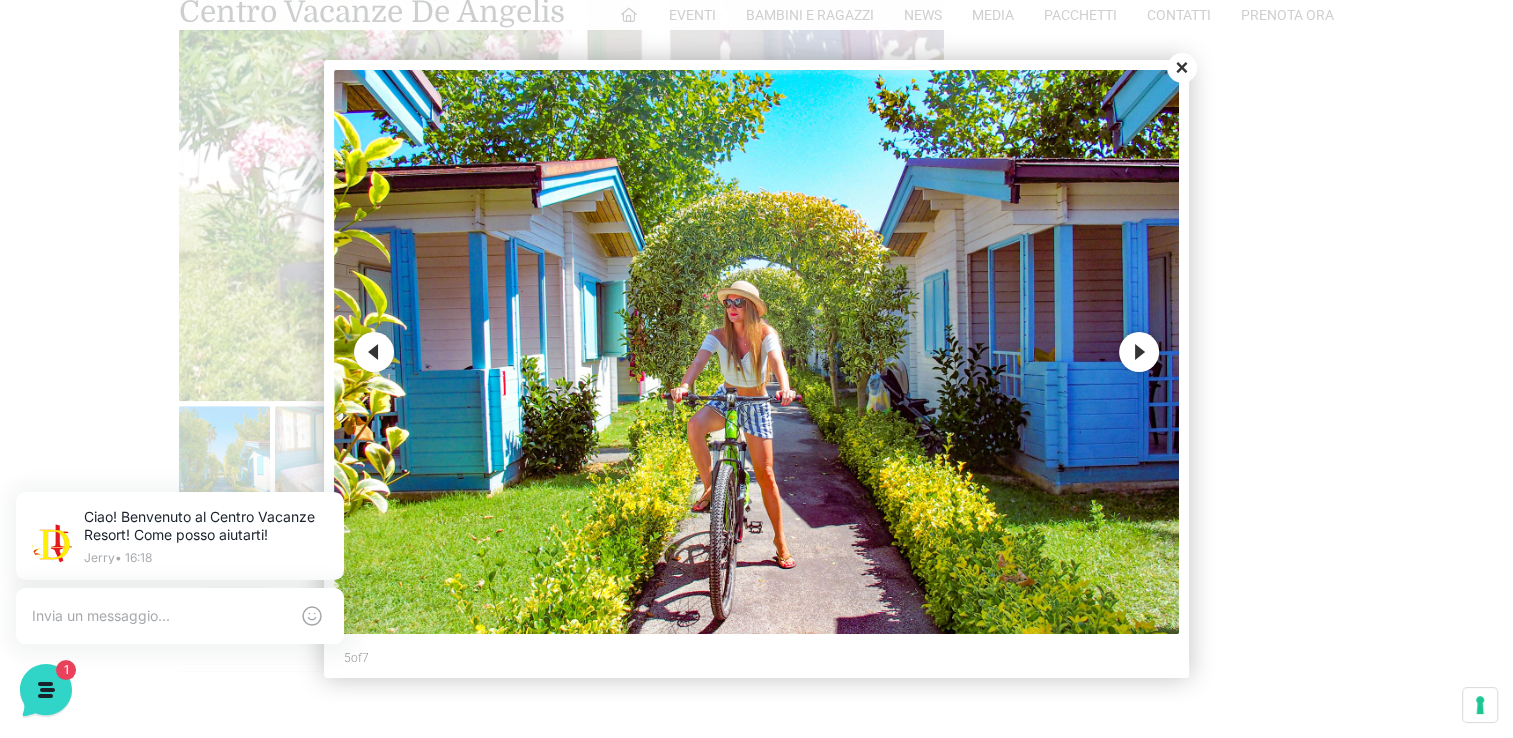 click on "Next" at bounding box center [1139, 352] 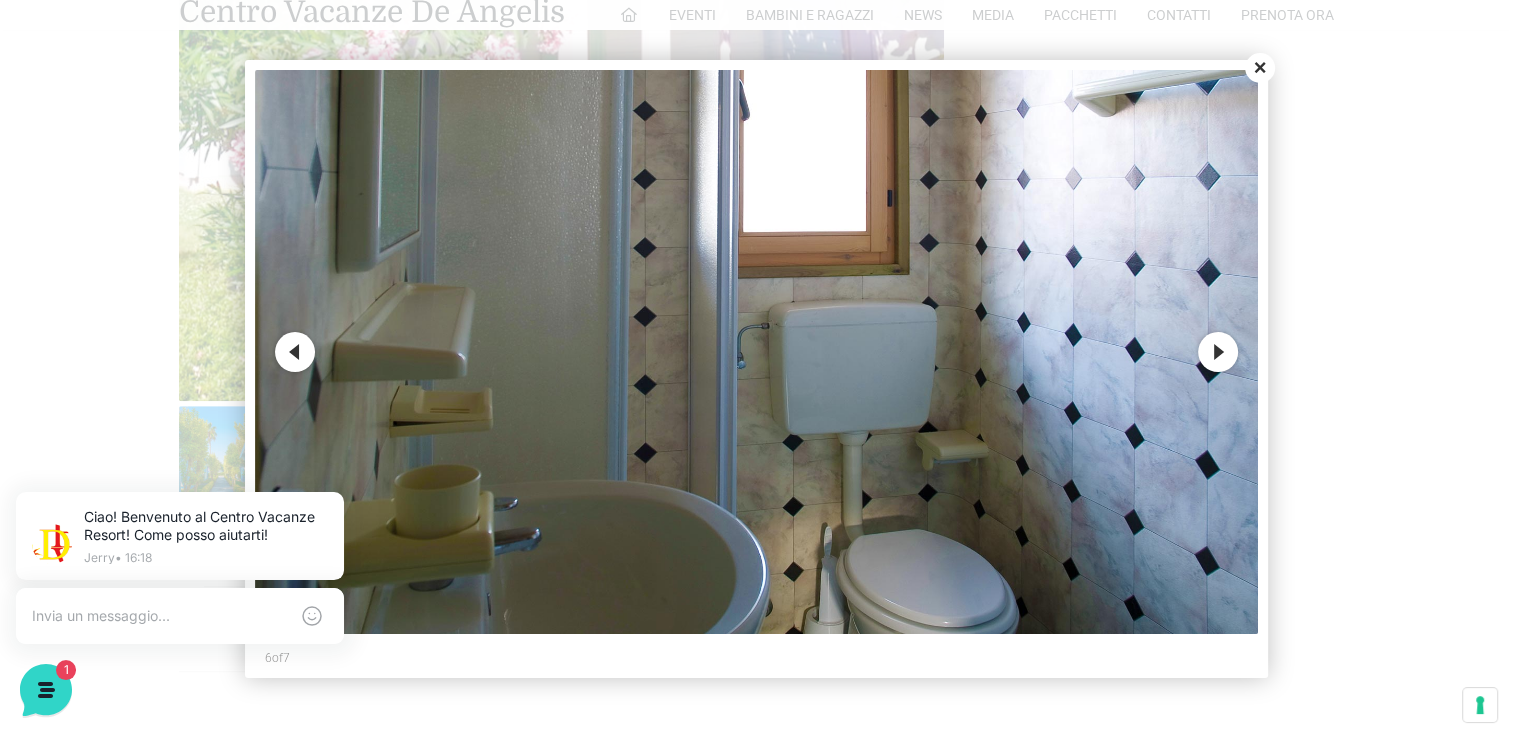 click on "Next" at bounding box center [1218, 352] 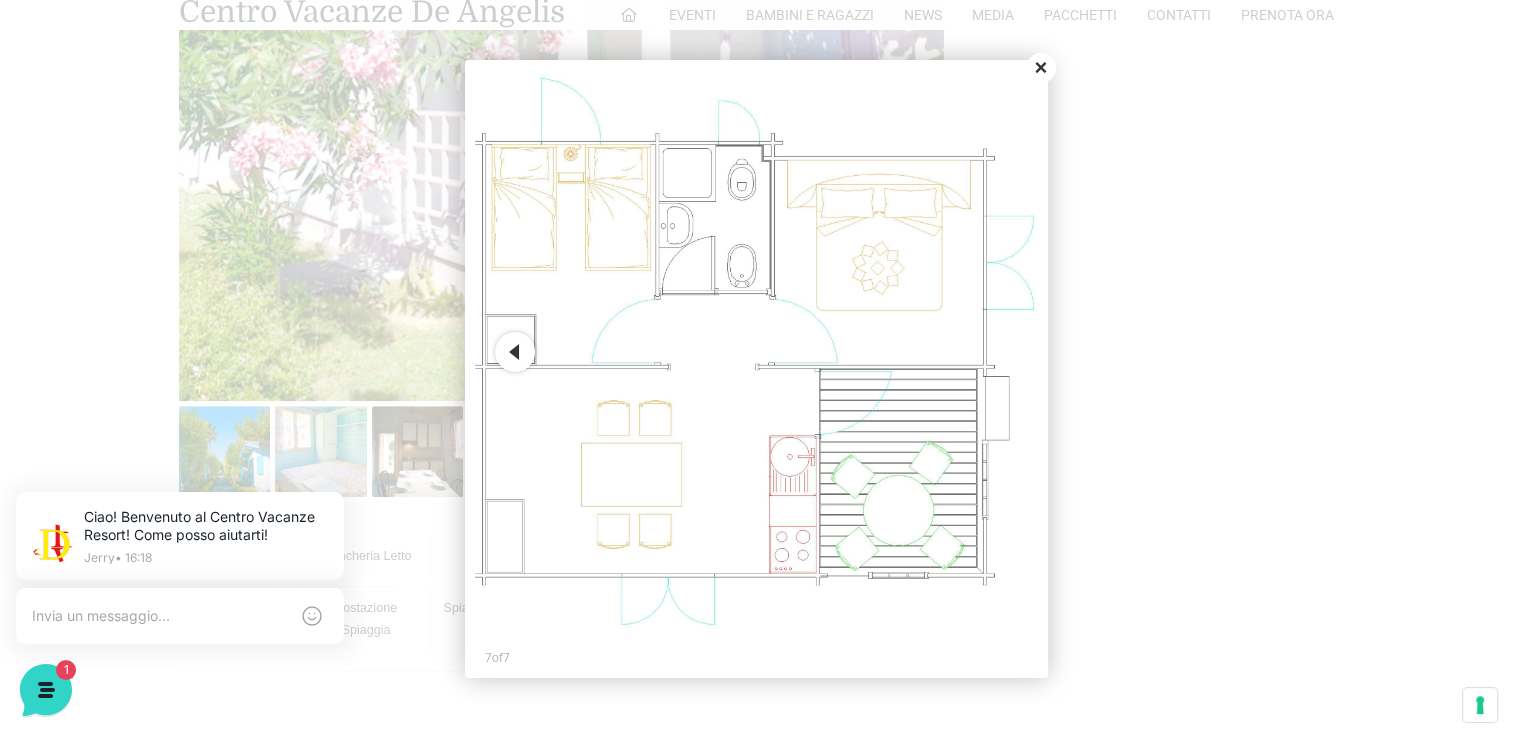 click on "Close" at bounding box center (1041, 68) 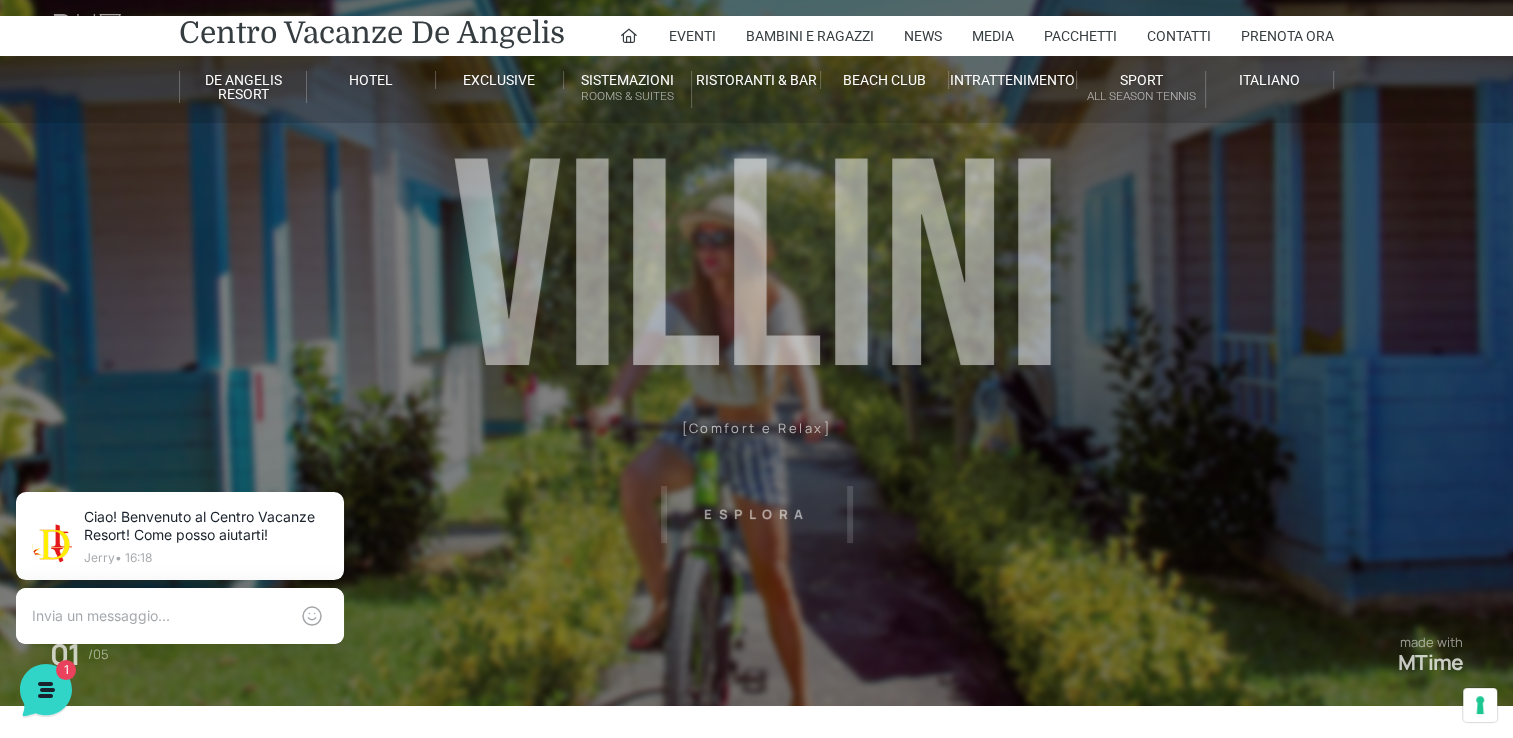 scroll, scrollTop: 0, scrollLeft: 0, axis: both 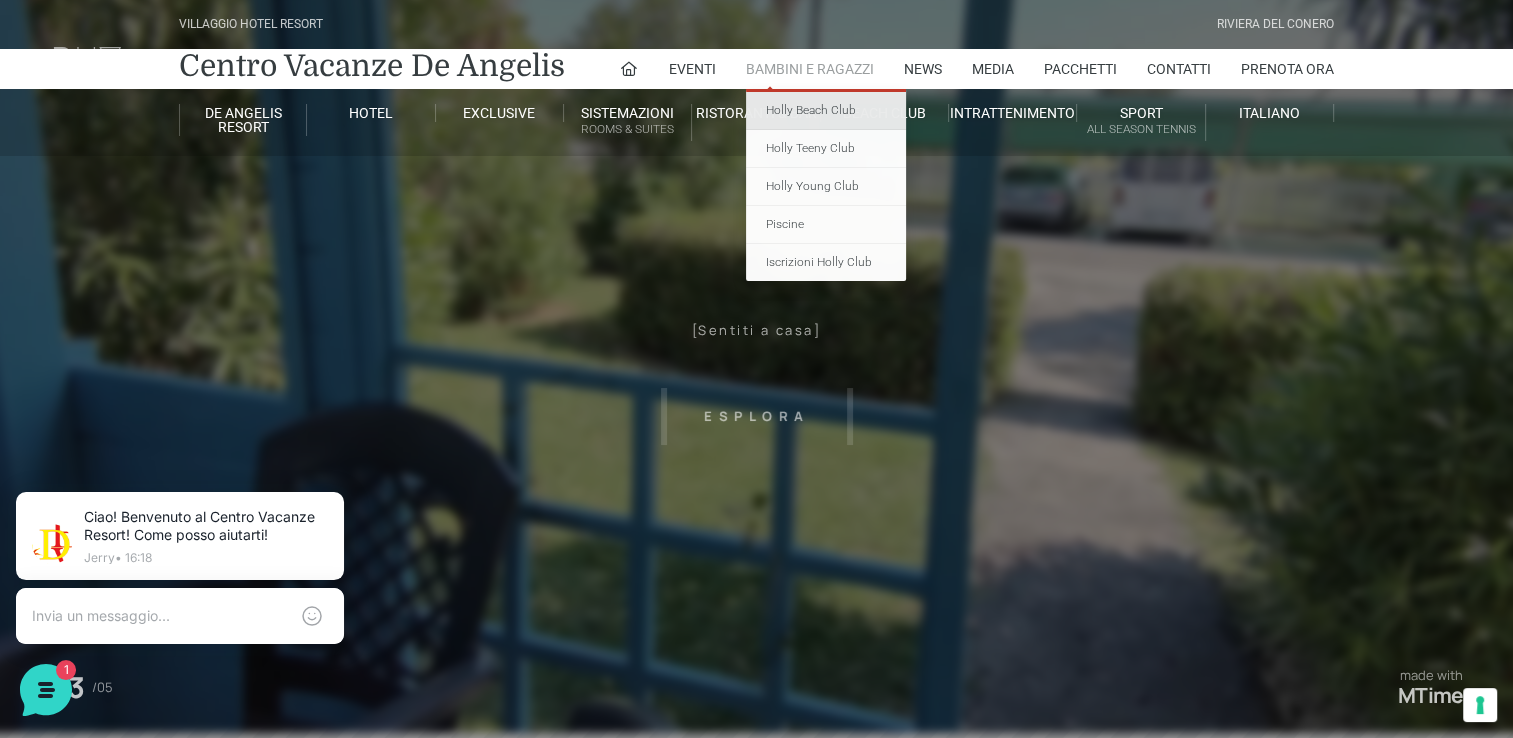 click on "Holly Beach Club" at bounding box center [826, 111] 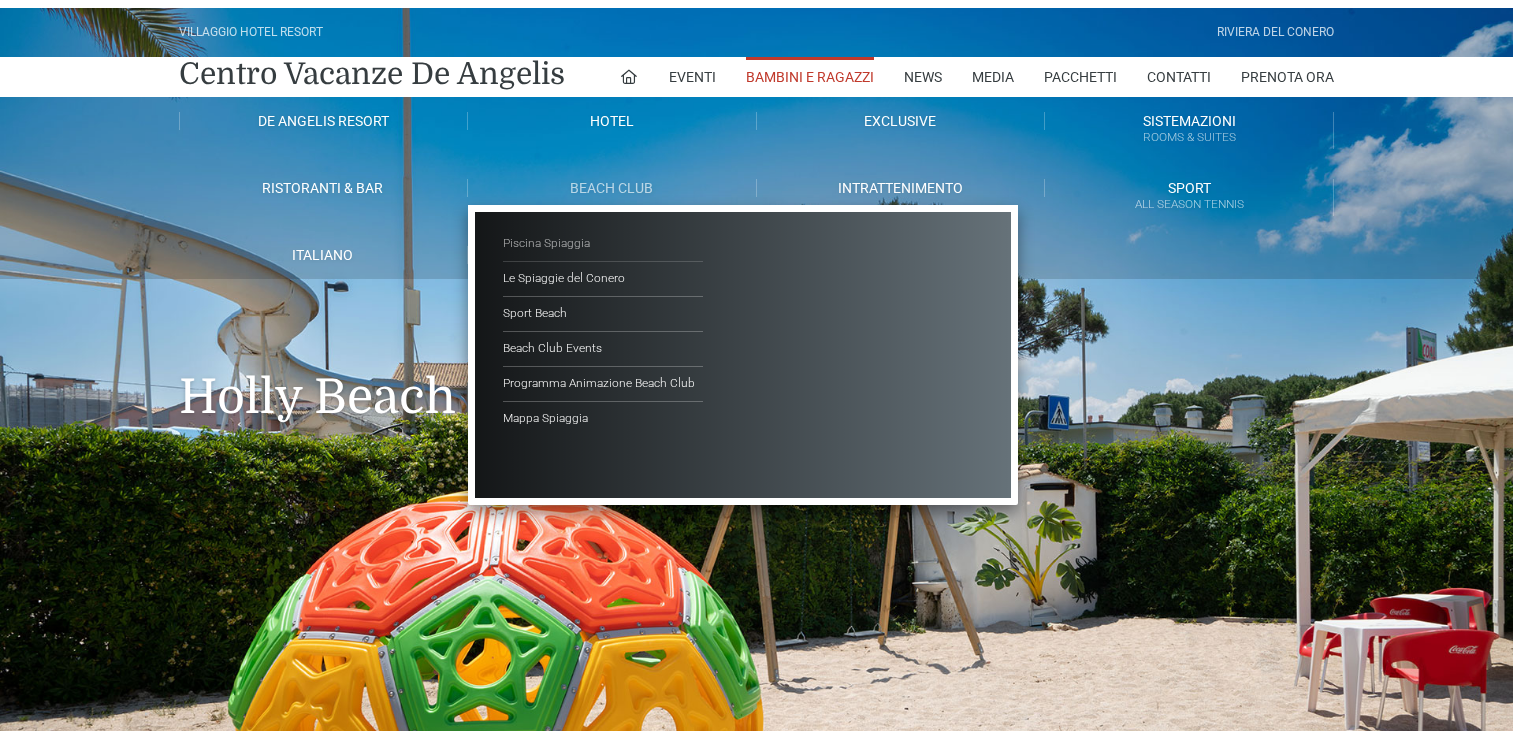 scroll, scrollTop: 0, scrollLeft: 0, axis: both 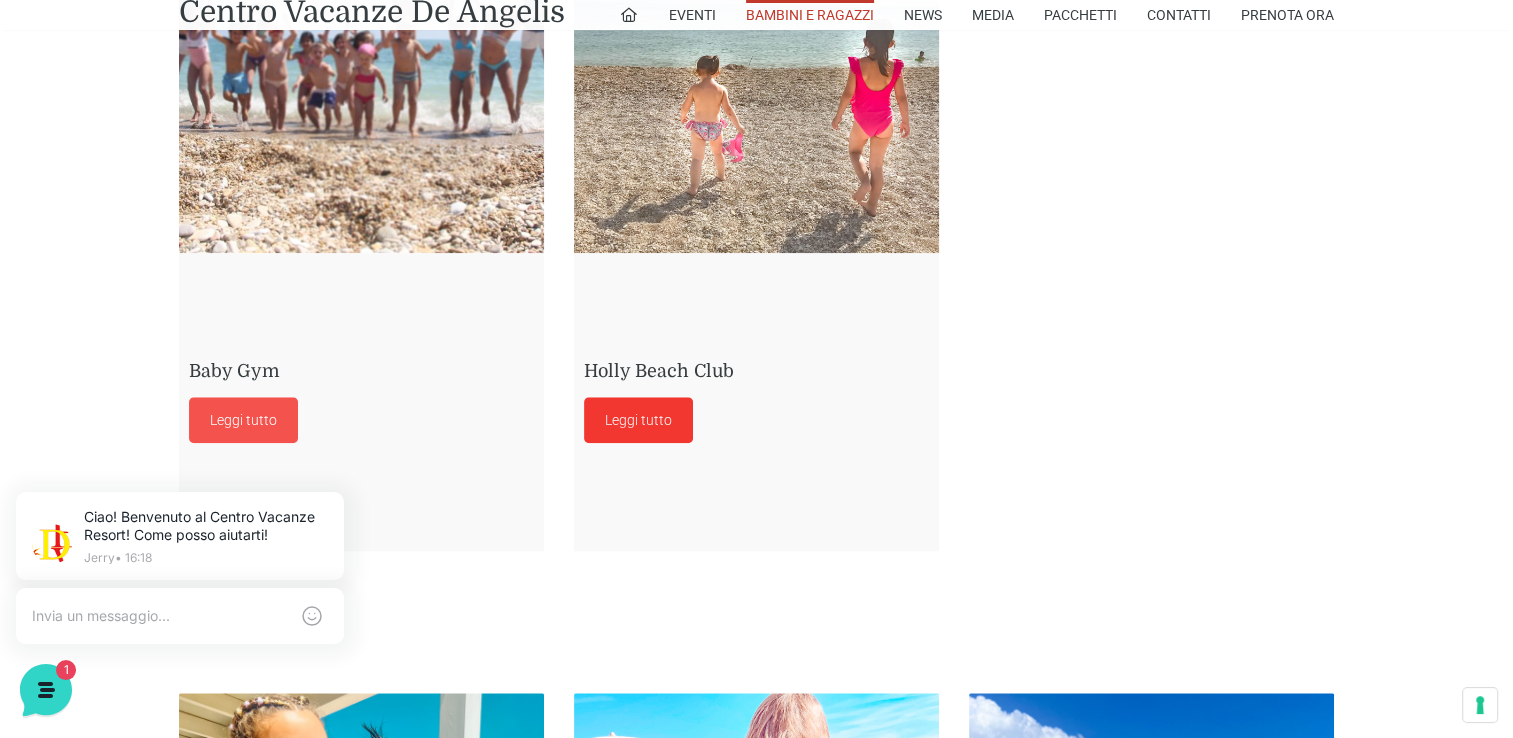 click on "Leggi tutto" at bounding box center [638, 420] 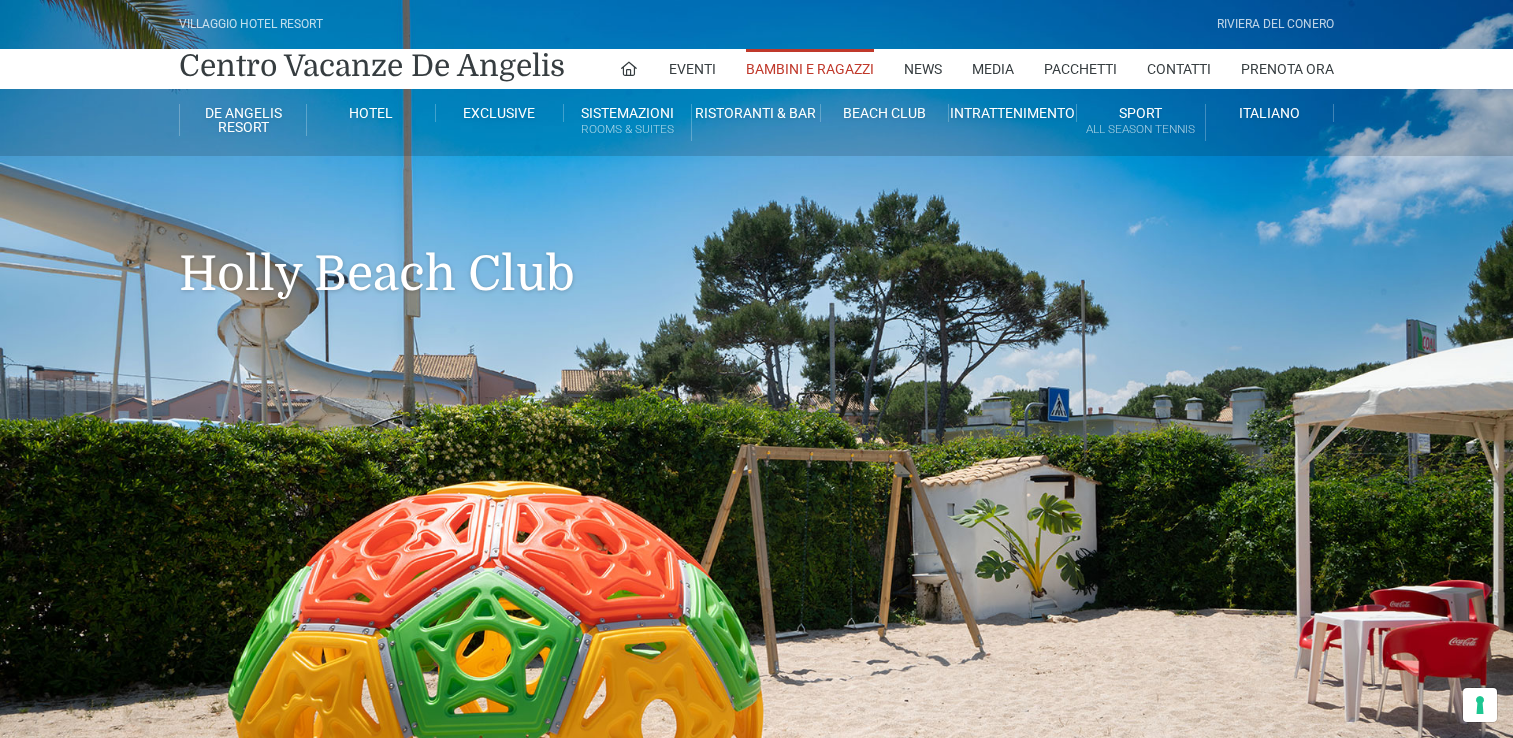 scroll, scrollTop: 0, scrollLeft: 0, axis: both 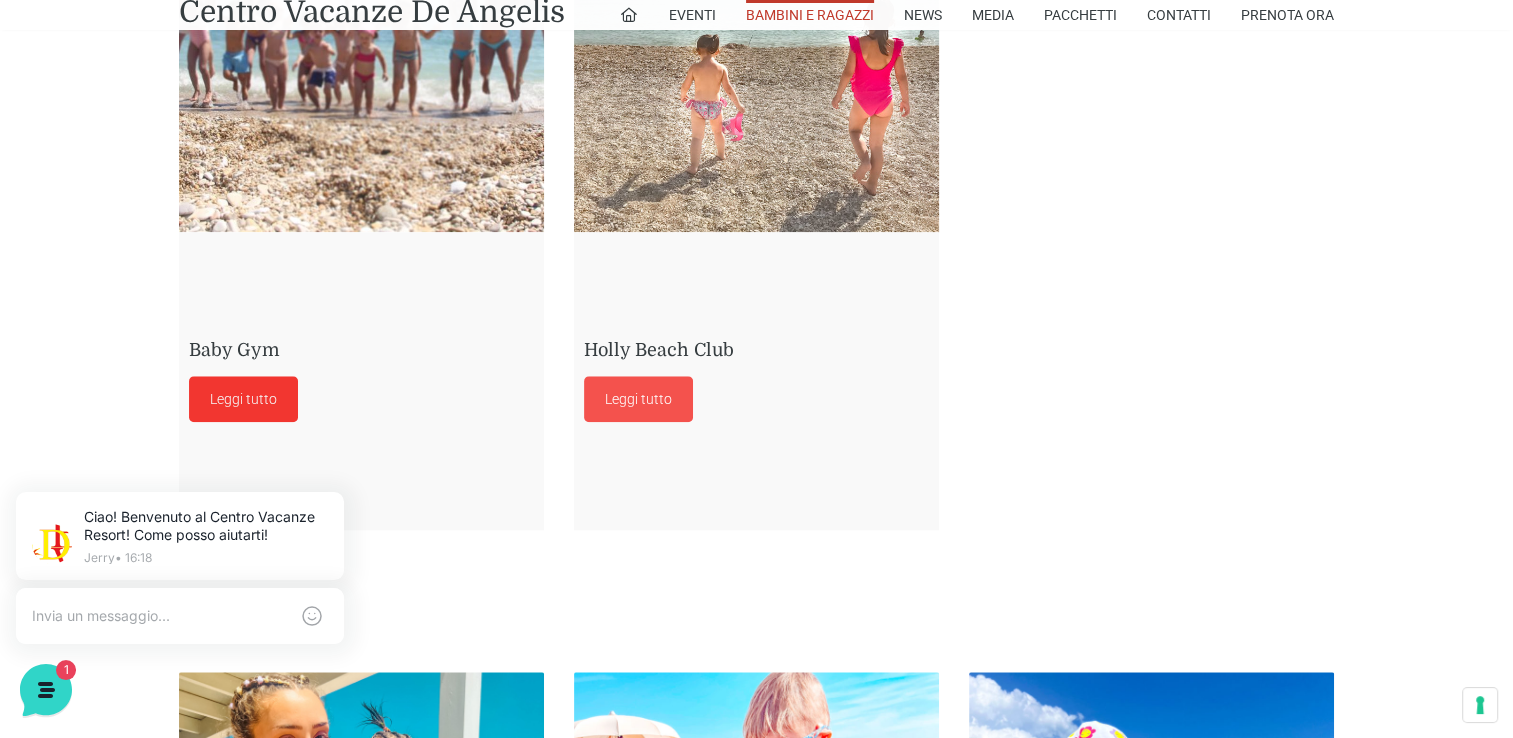 click on "Leggi tutto" at bounding box center (243, 399) 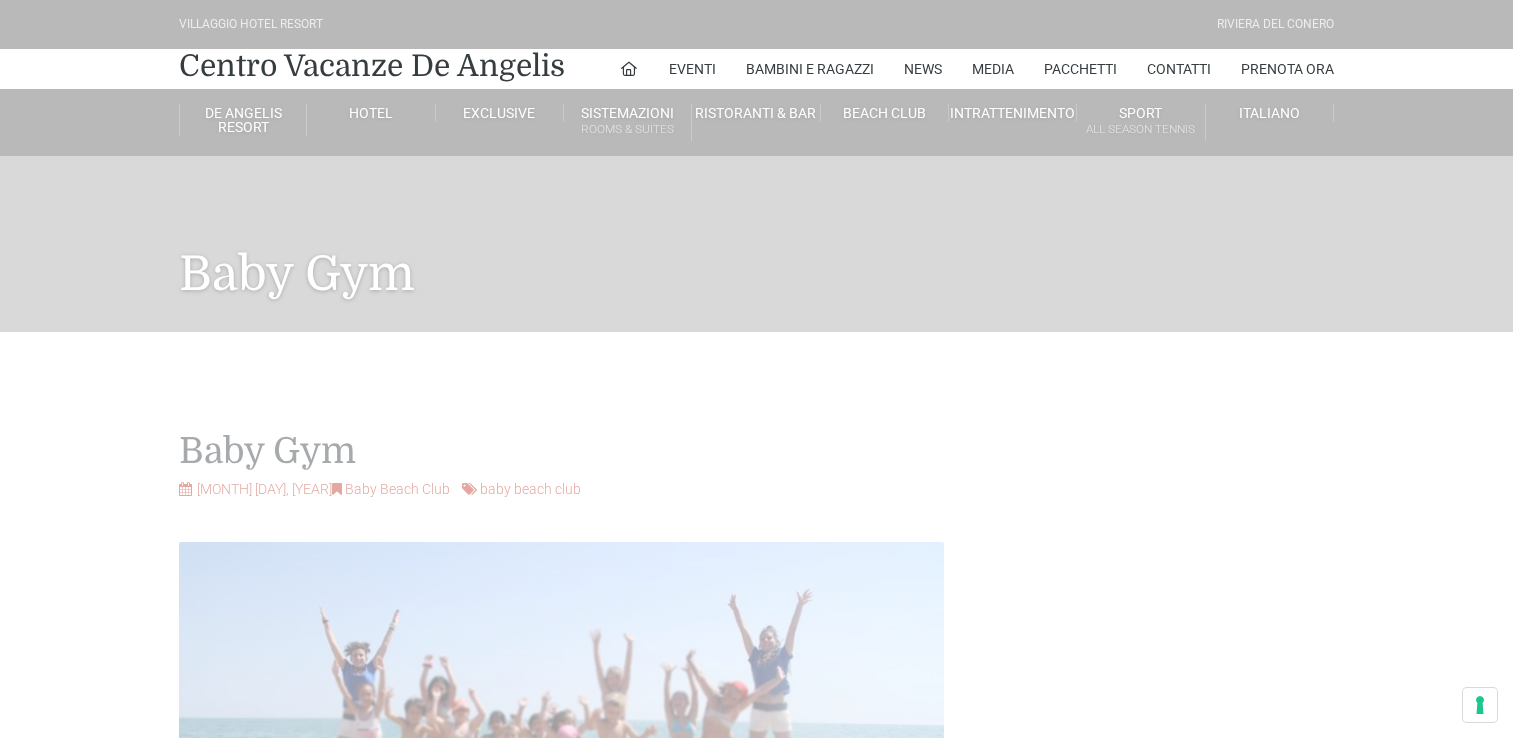 scroll, scrollTop: 0, scrollLeft: 0, axis: both 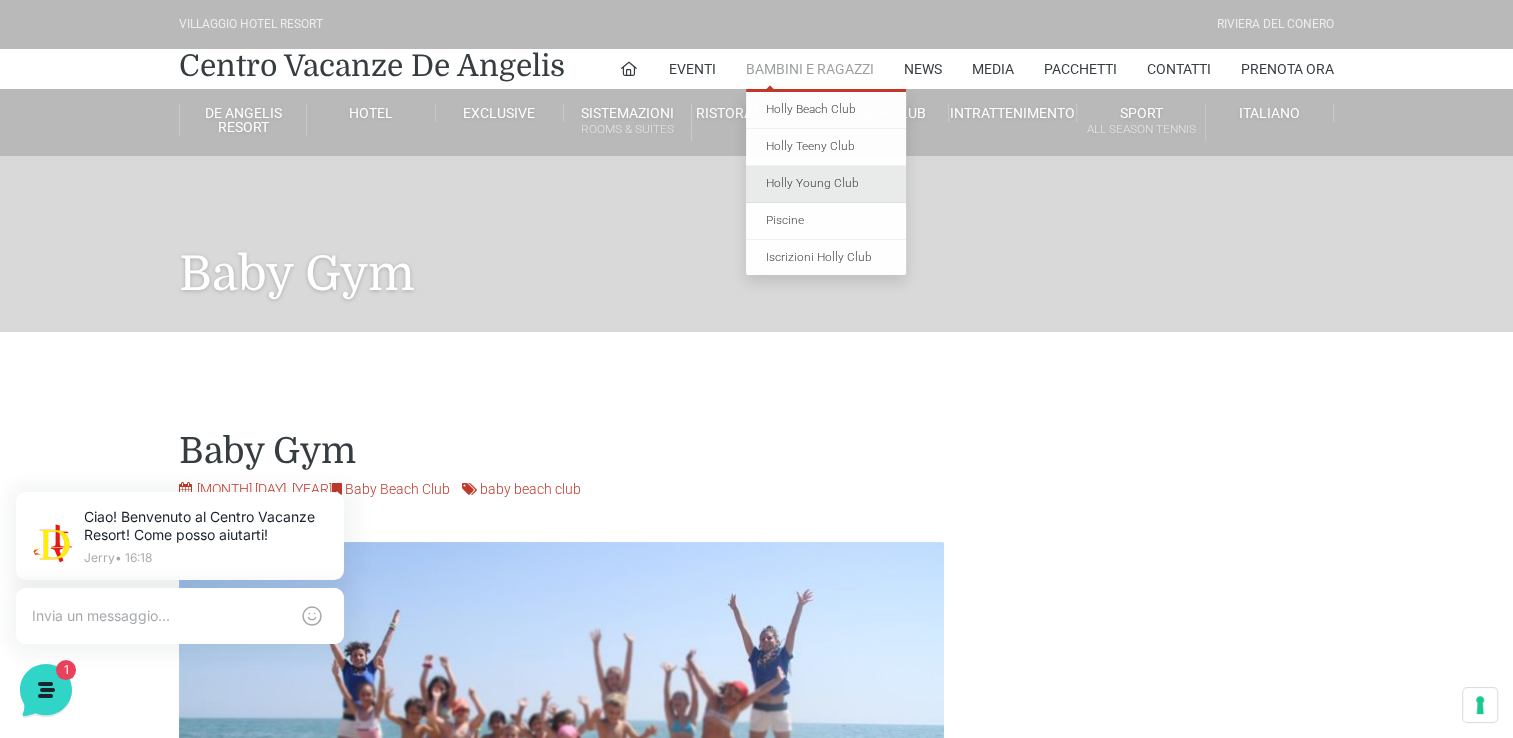 click on "Holly Young Club" at bounding box center (826, 184) 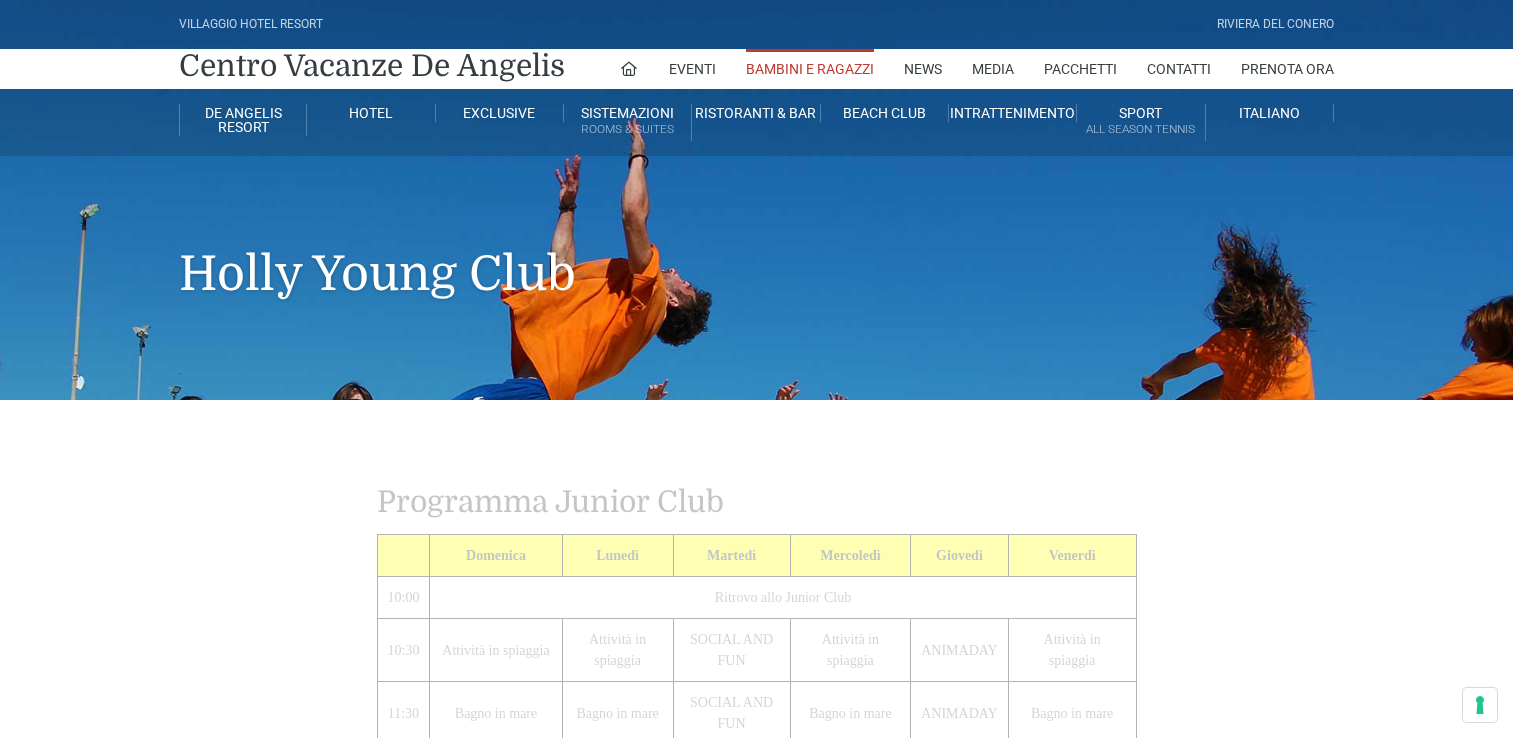 scroll, scrollTop: 0, scrollLeft: 0, axis: both 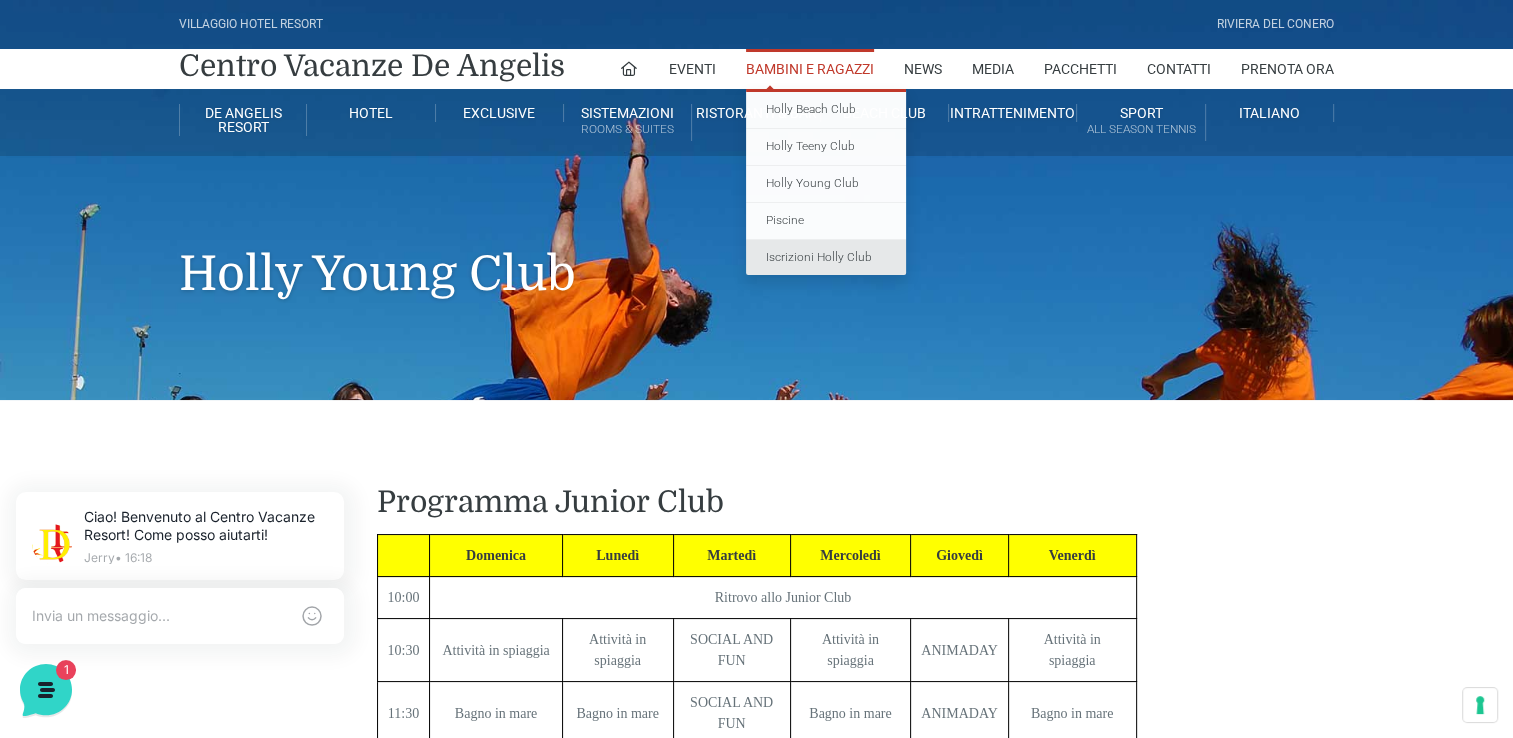 click on "Iscrizioni Holly Club" at bounding box center (826, 258) 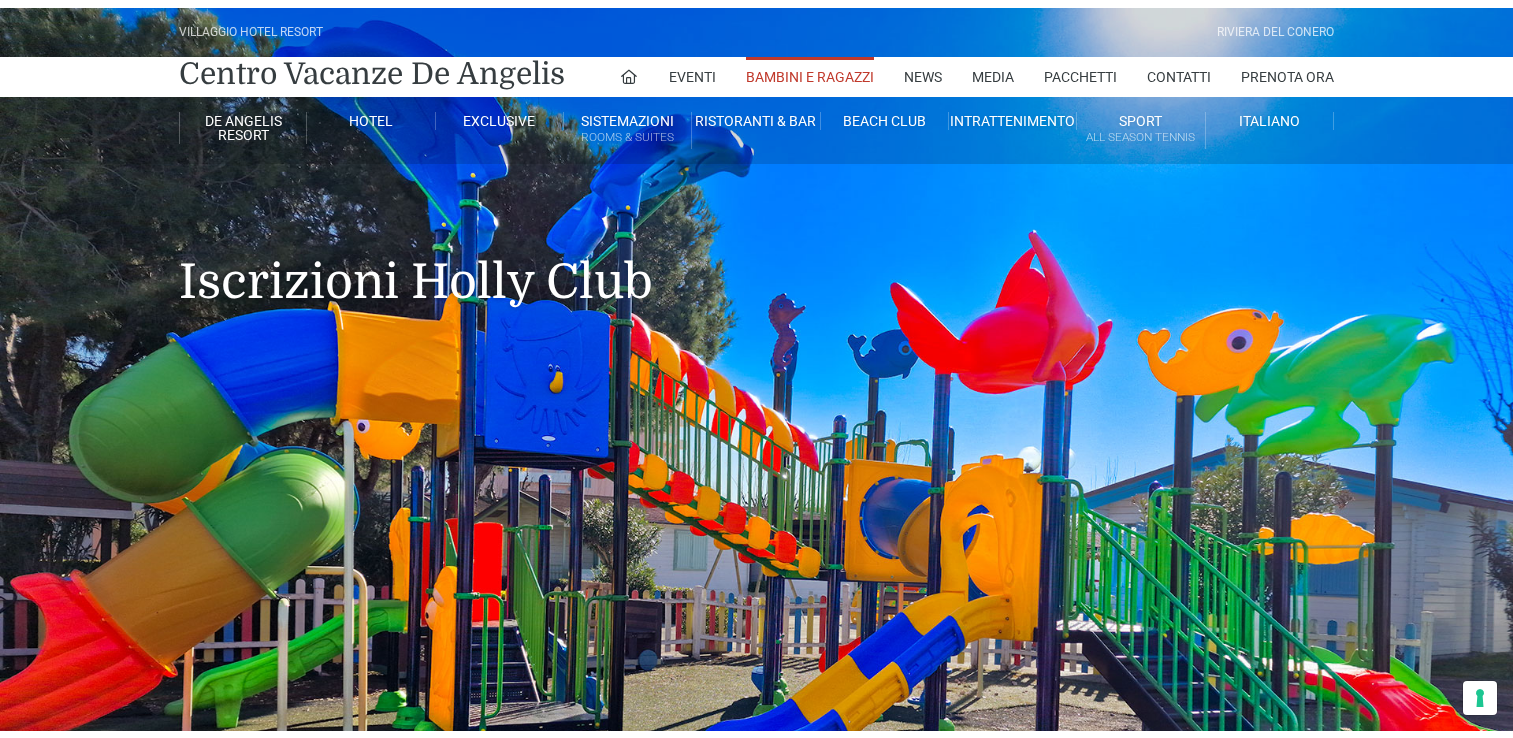 scroll, scrollTop: 0, scrollLeft: 0, axis: both 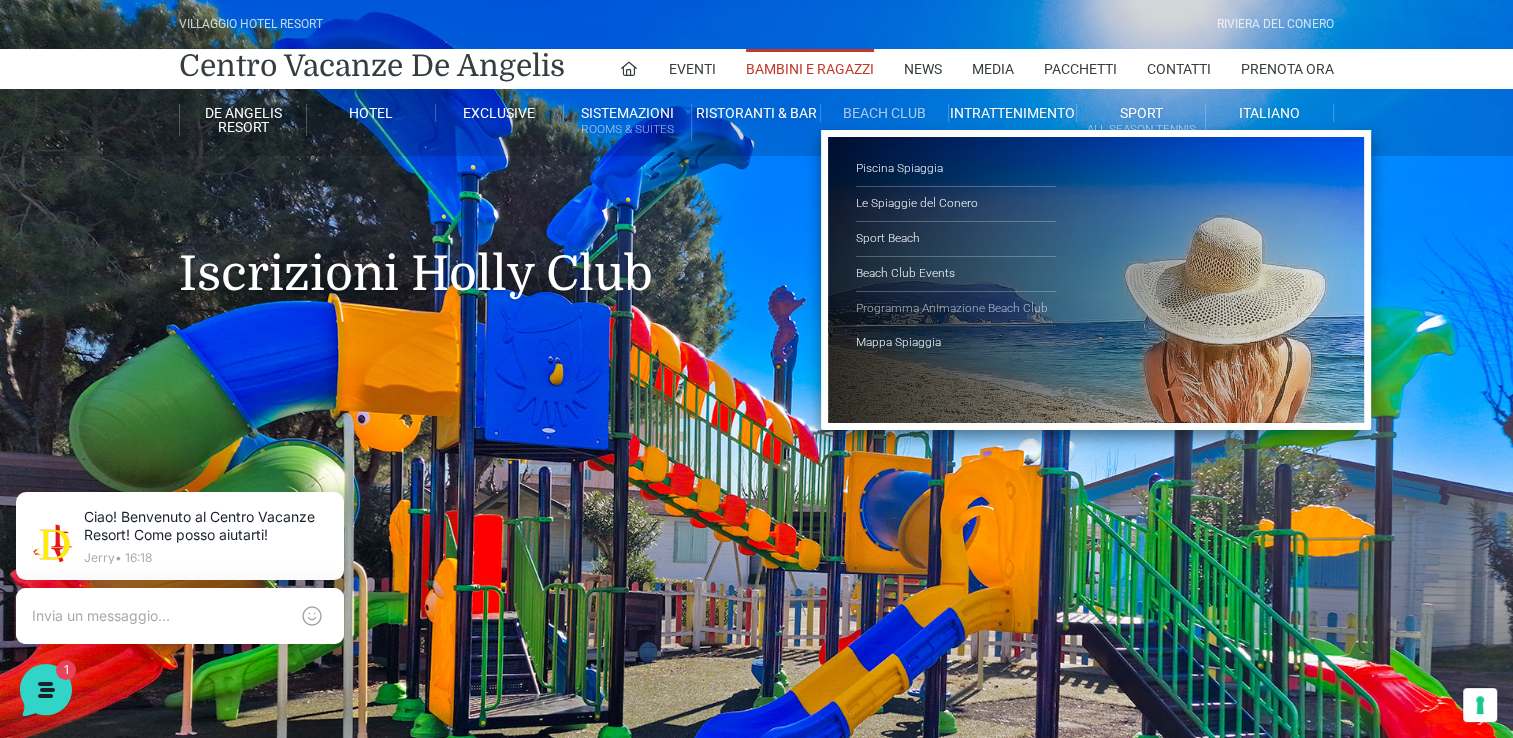 click on "Programma Animazione Beach Club" at bounding box center [956, 309] 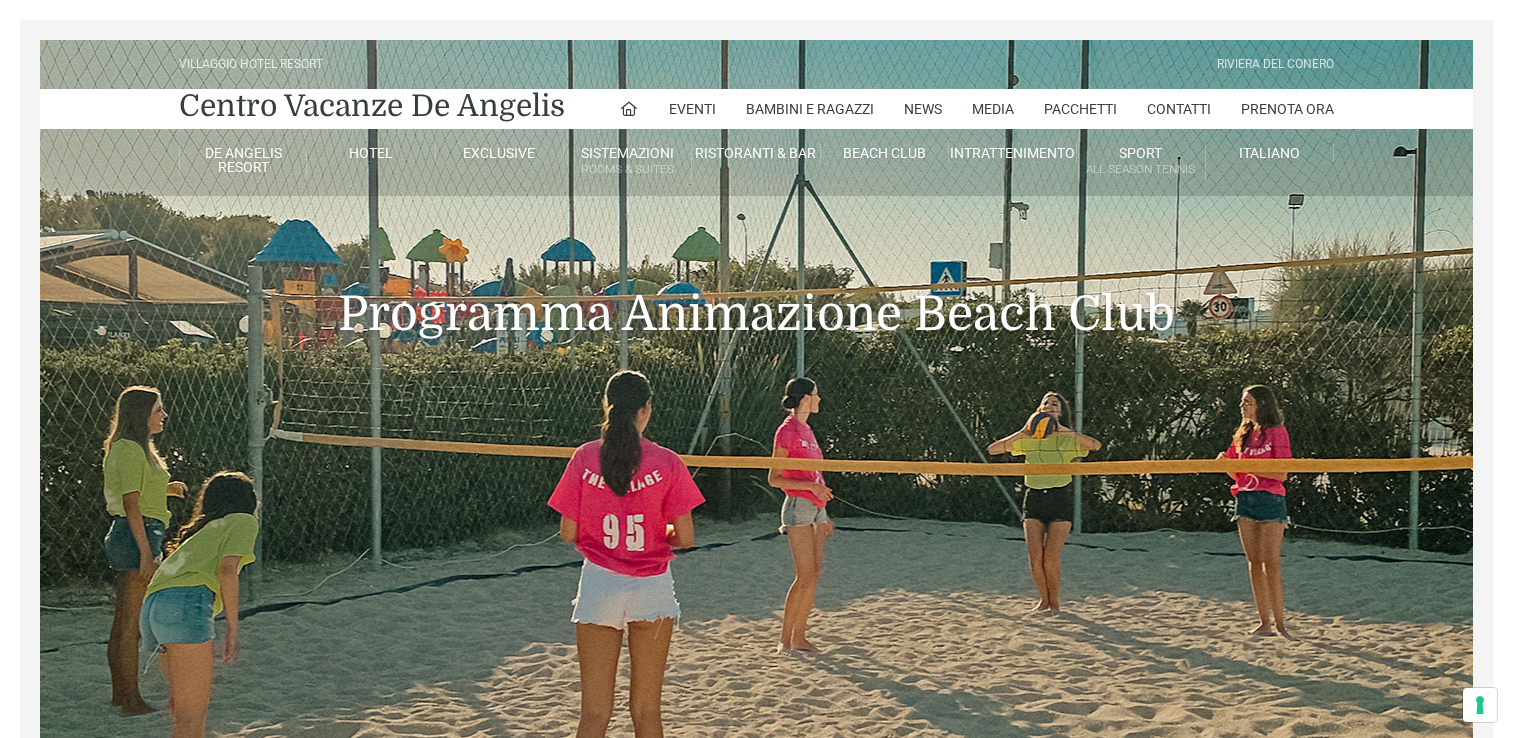 scroll, scrollTop: 0, scrollLeft: 0, axis: both 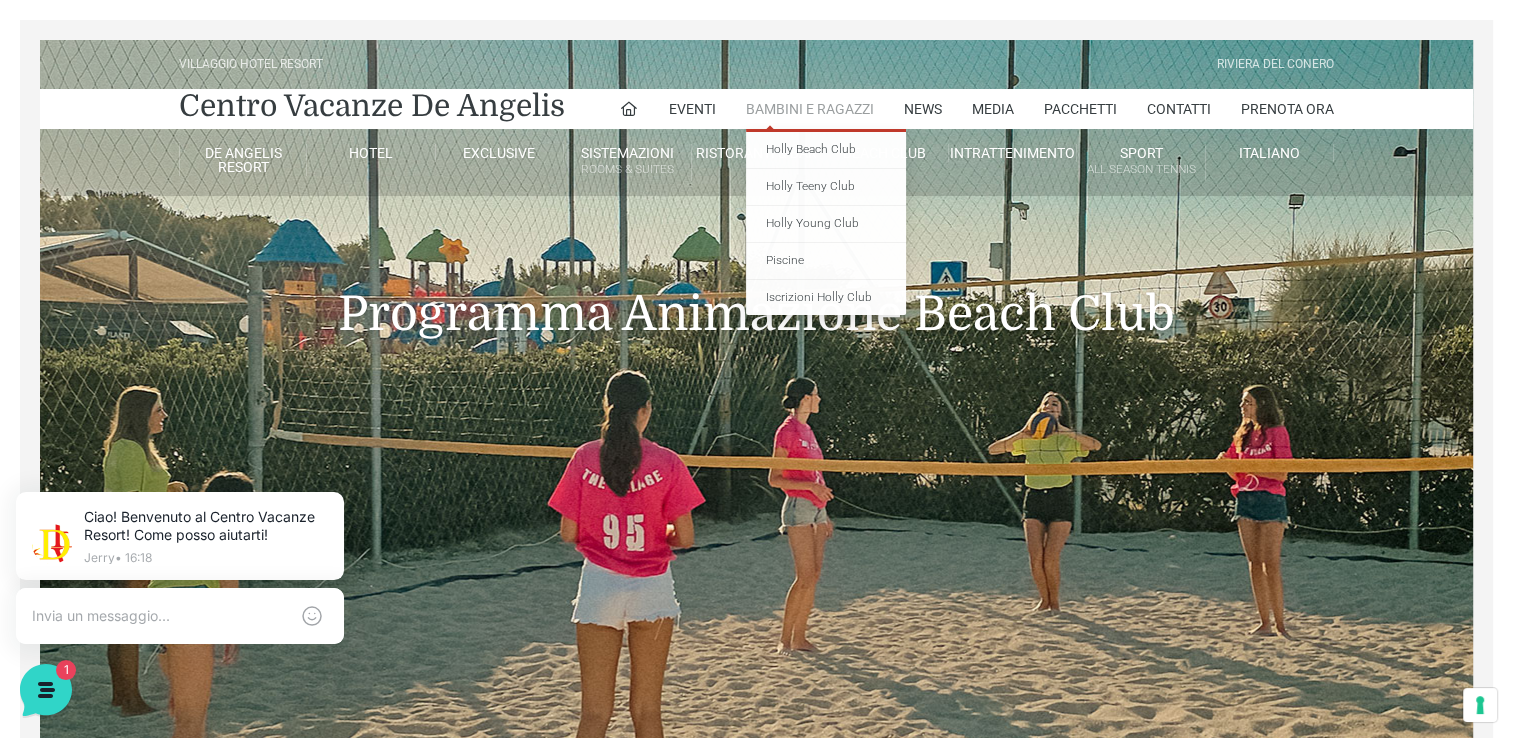 click on "Bambini e Ragazzi" at bounding box center [810, 109] 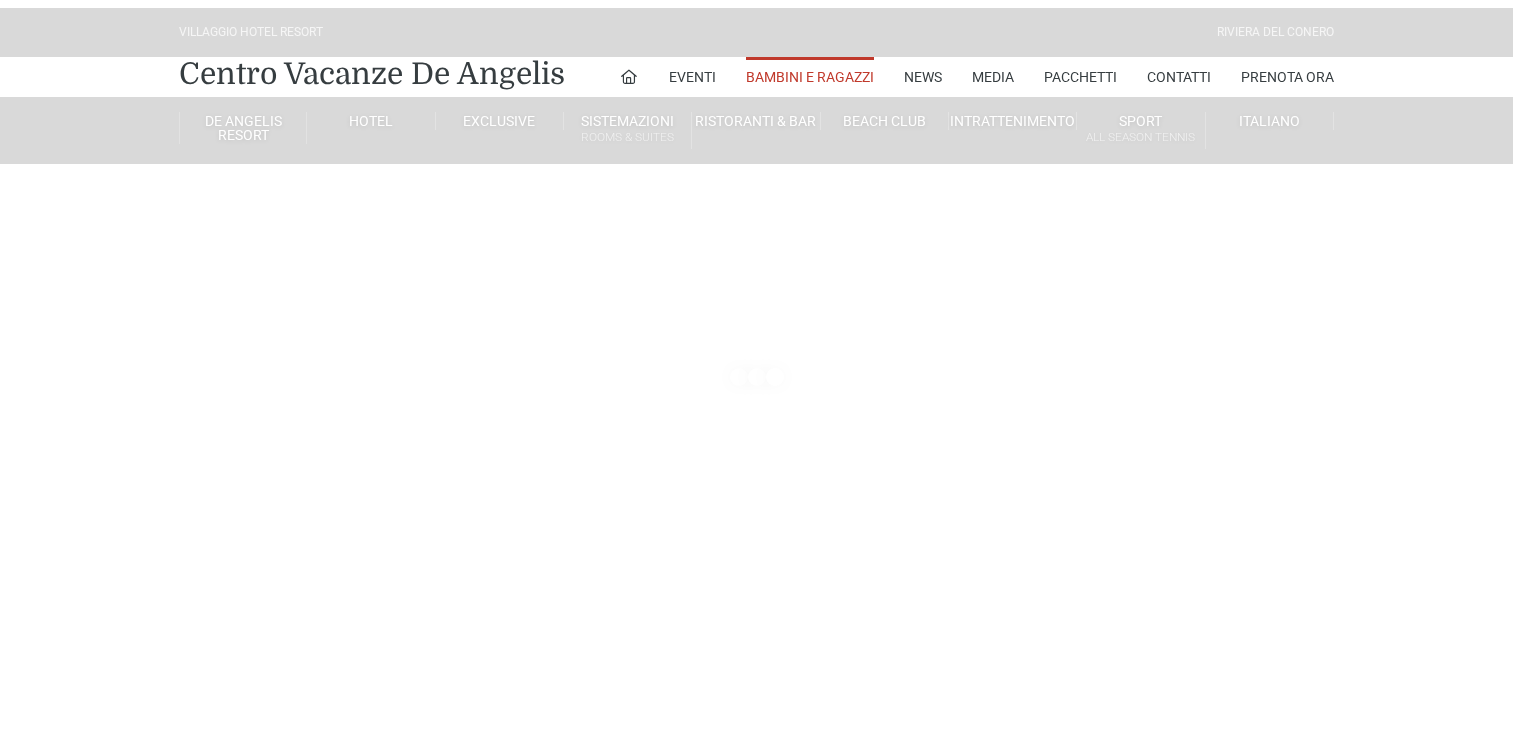 scroll, scrollTop: 0, scrollLeft: 0, axis: both 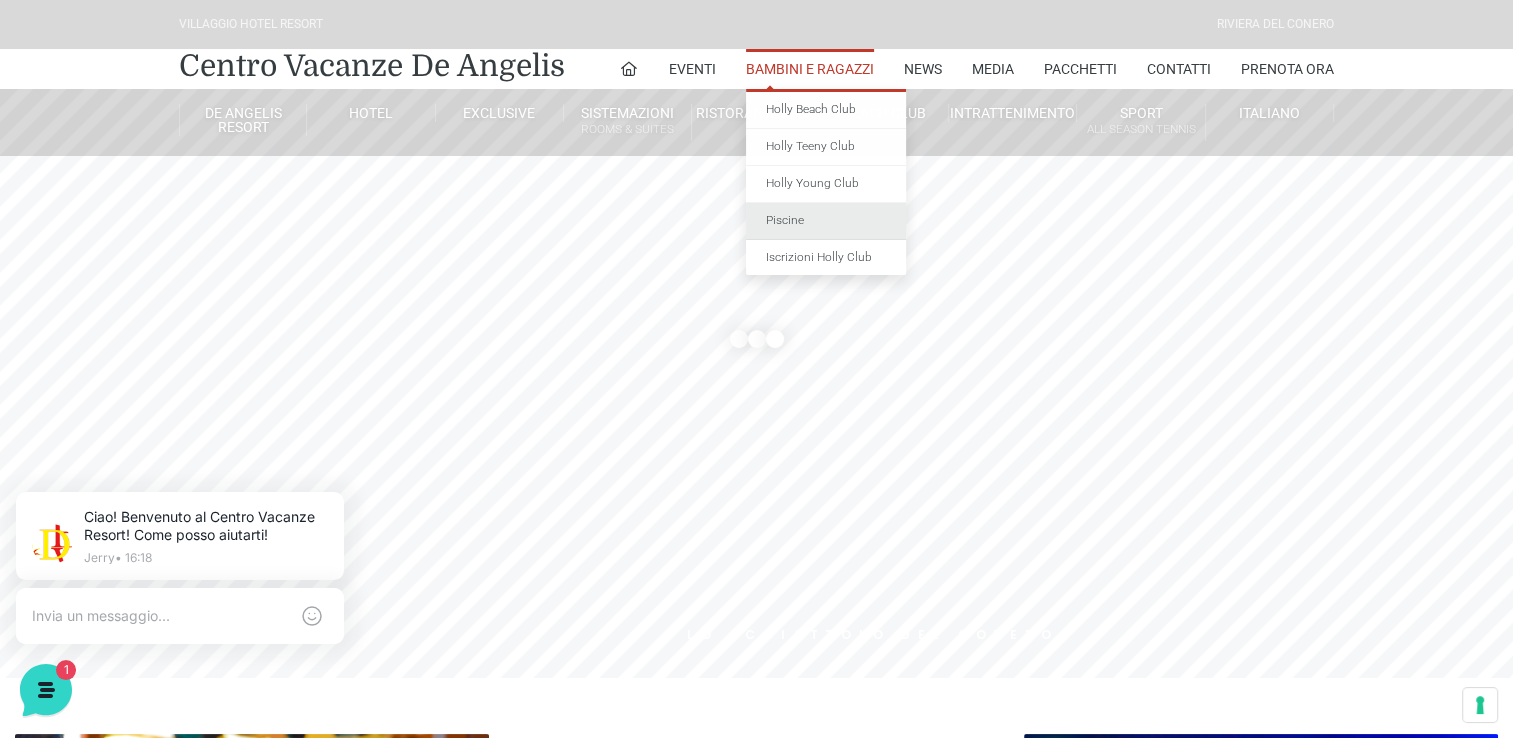 click on "Piscine" at bounding box center (826, 221) 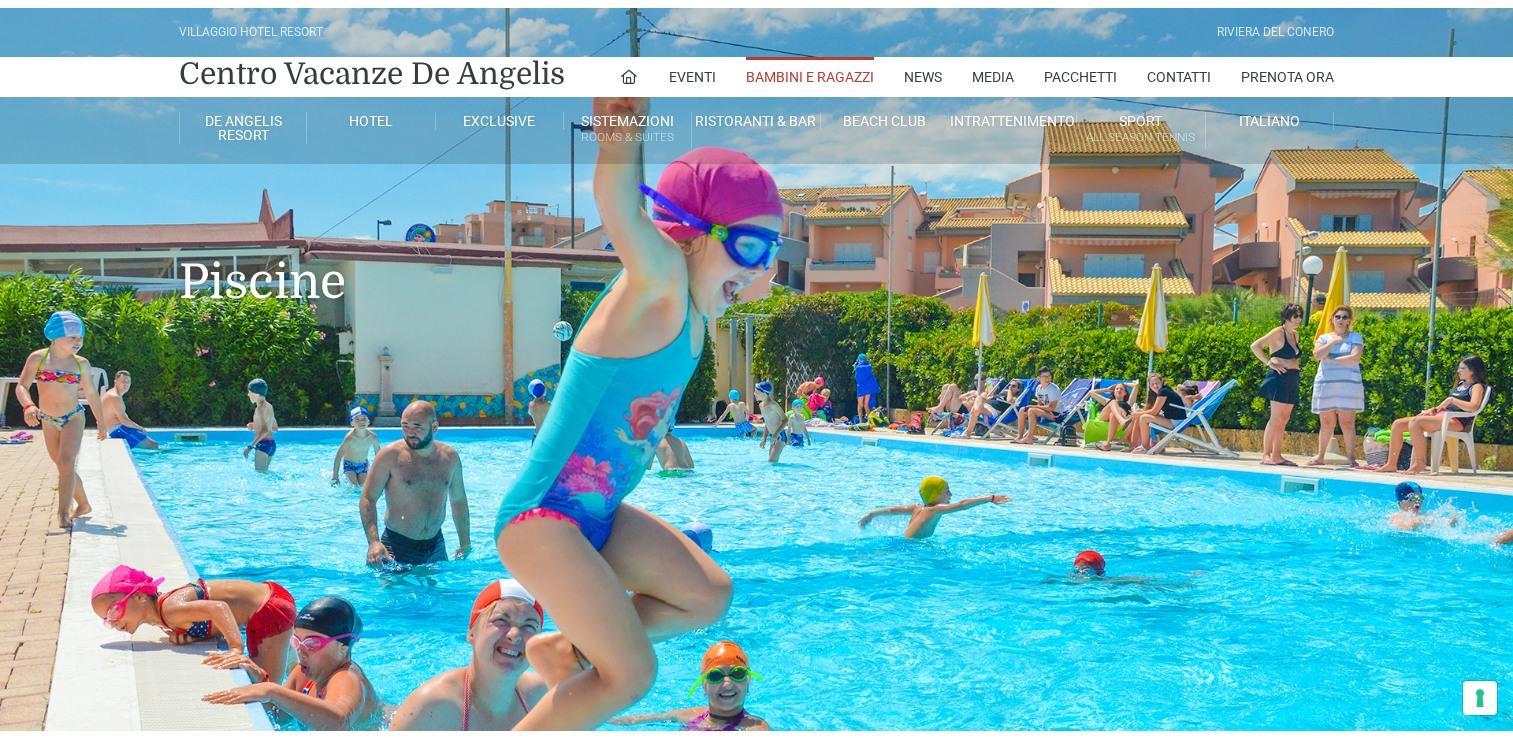 scroll, scrollTop: 0, scrollLeft: 0, axis: both 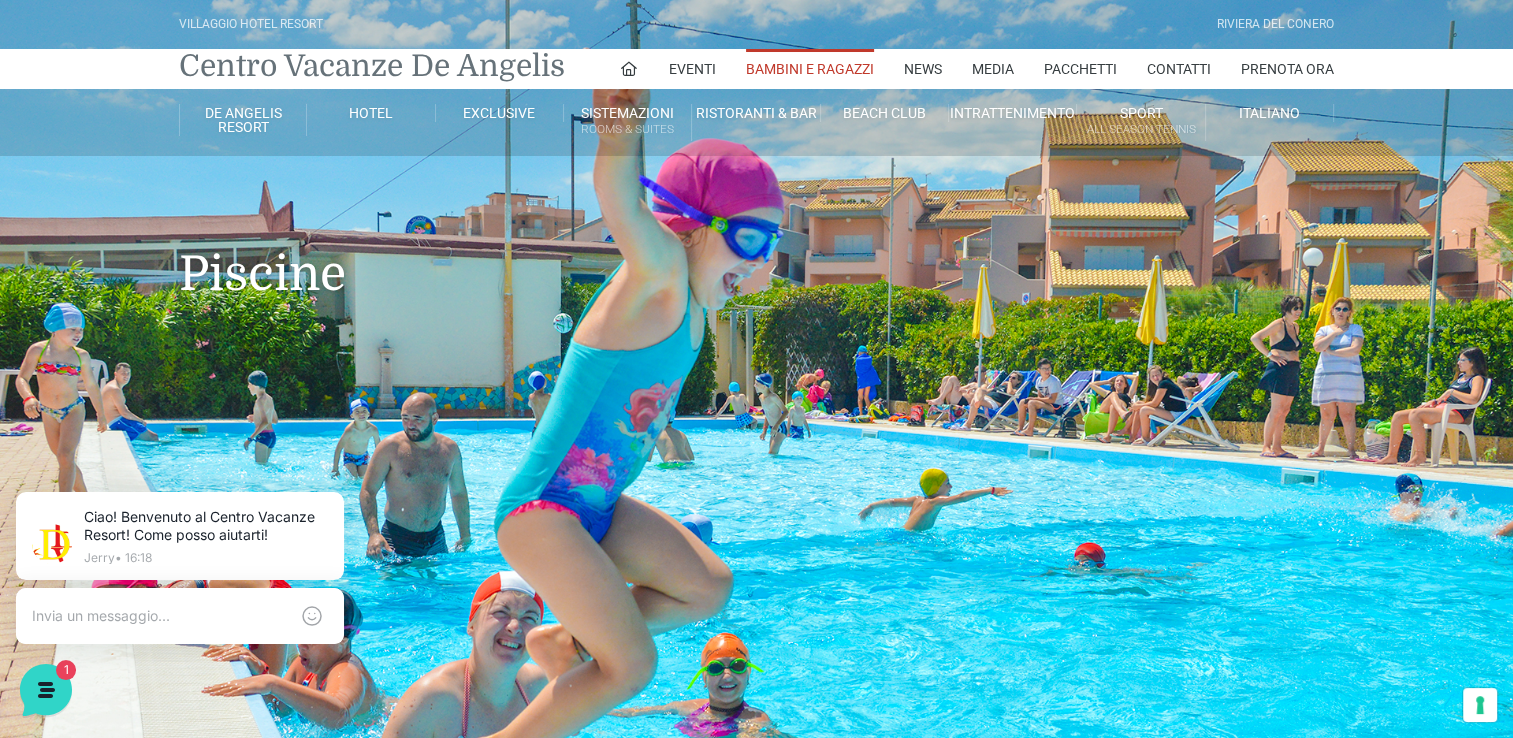 click on "Centro Vacanze De Angelis" at bounding box center [372, 66] 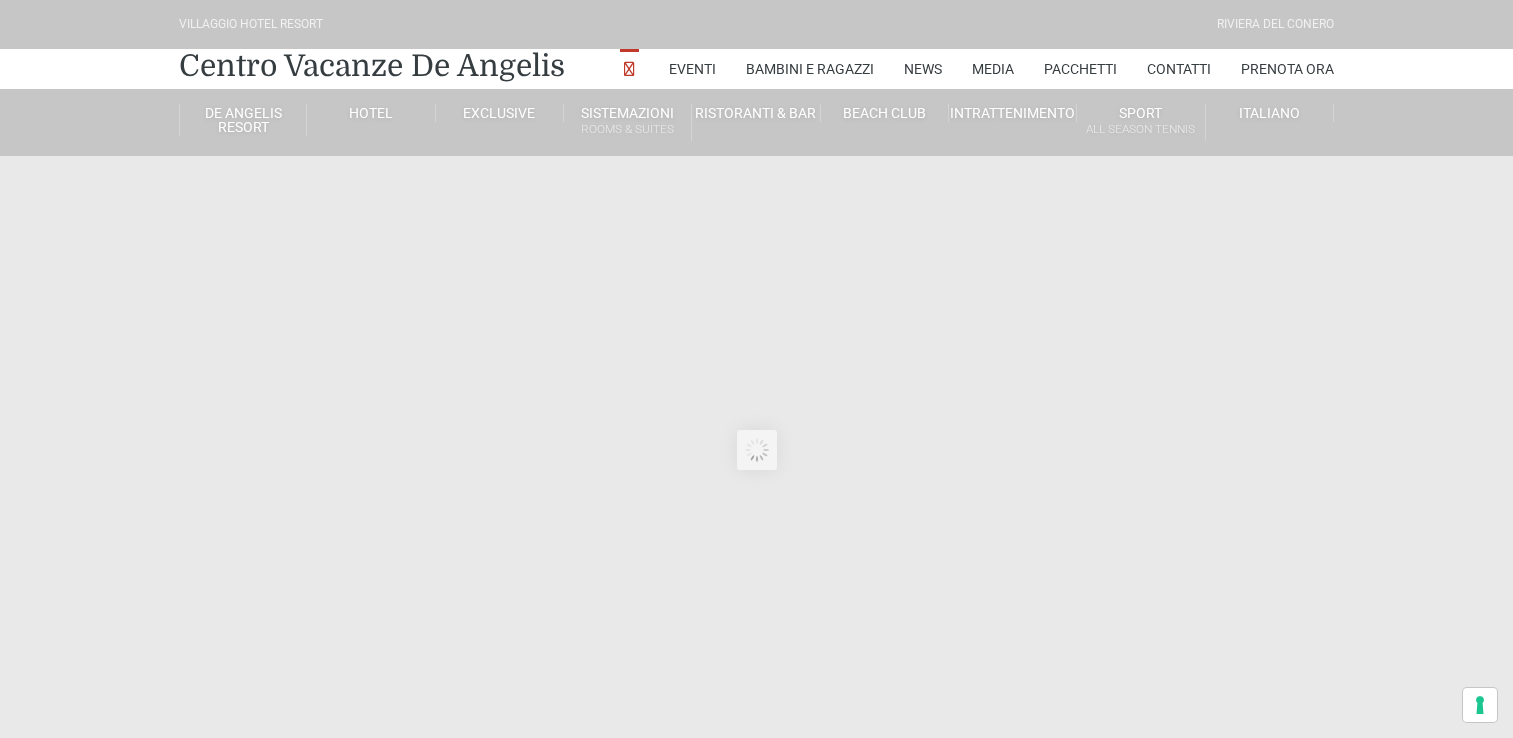 scroll, scrollTop: 0, scrollLeft: 0, axis: both 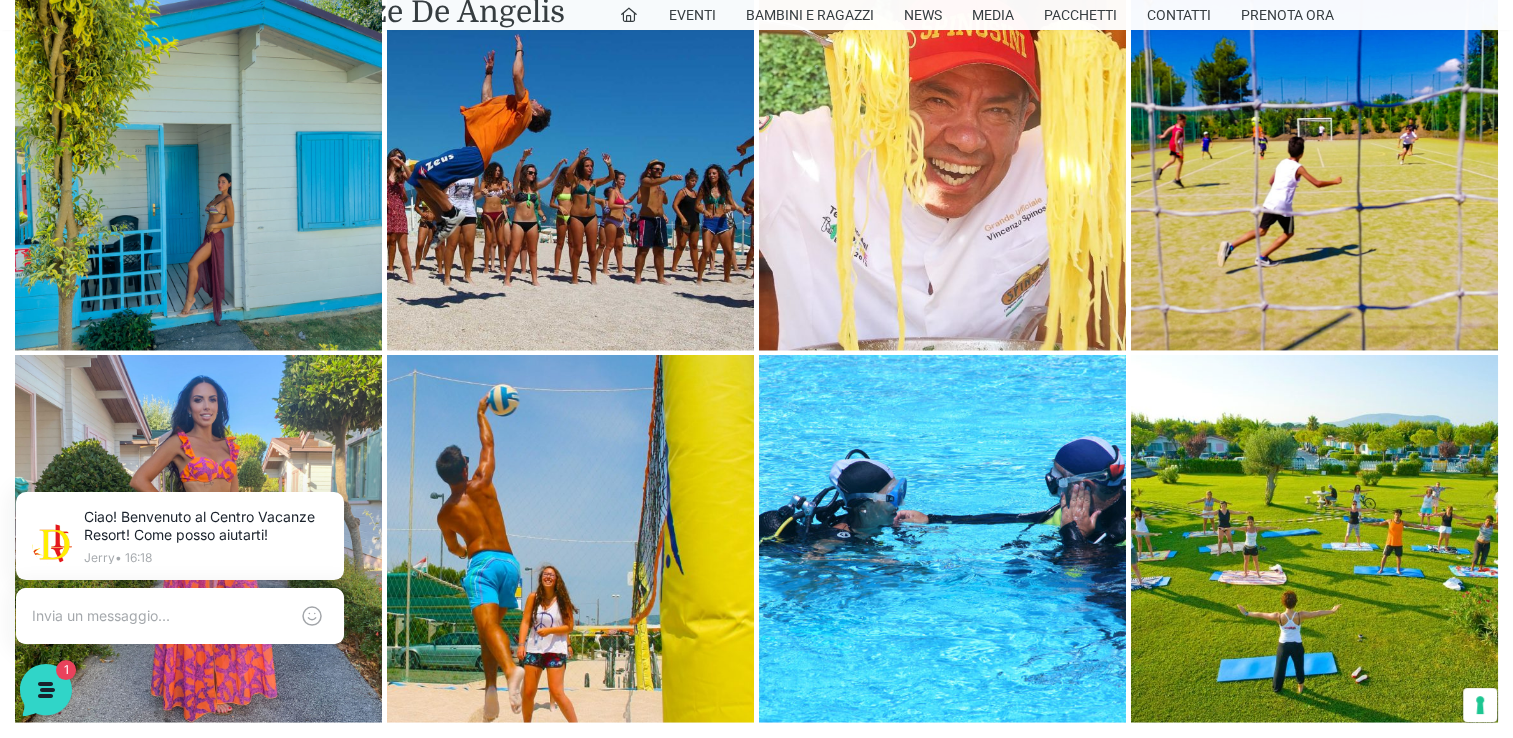 click at bounding box center (198, 166) 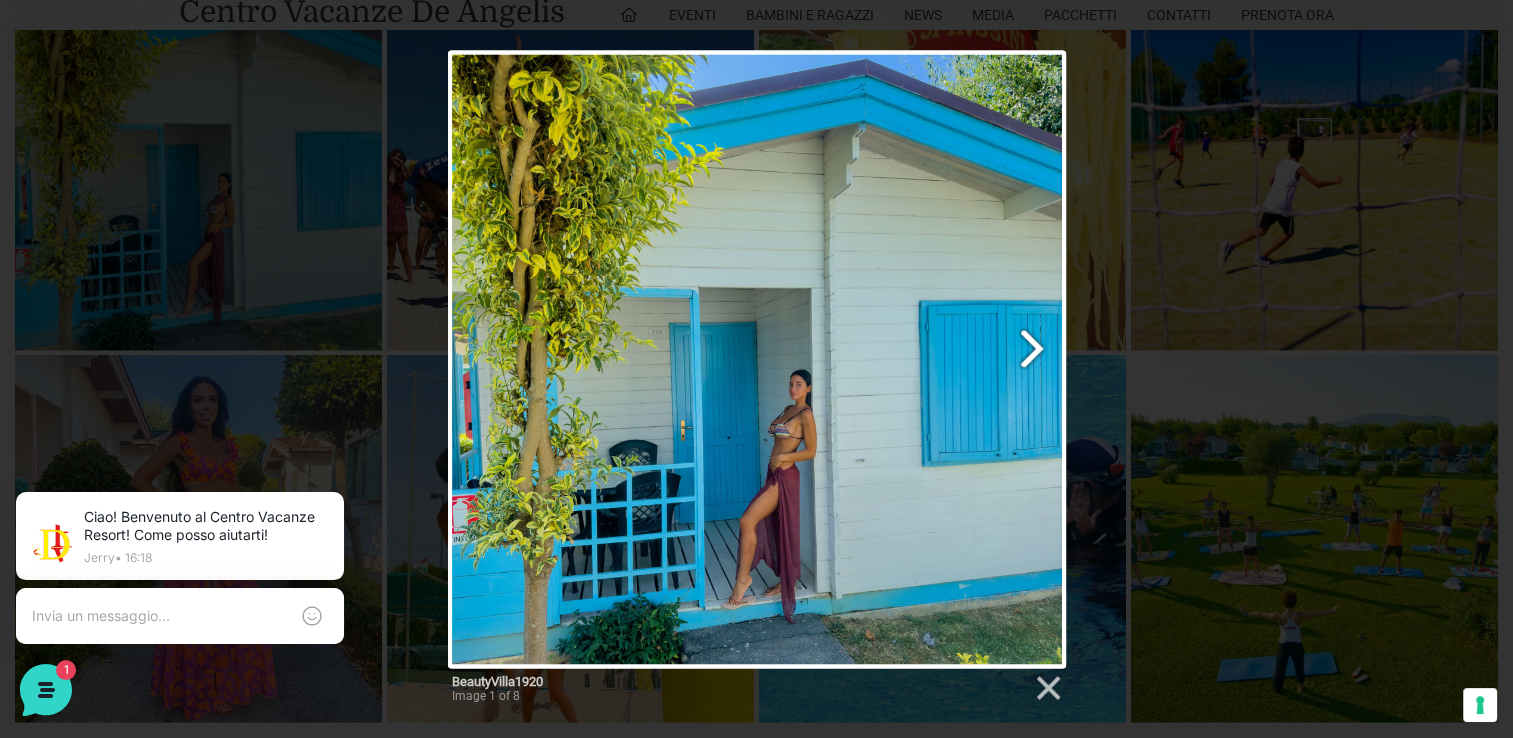 click at bounding box center (868, 359) 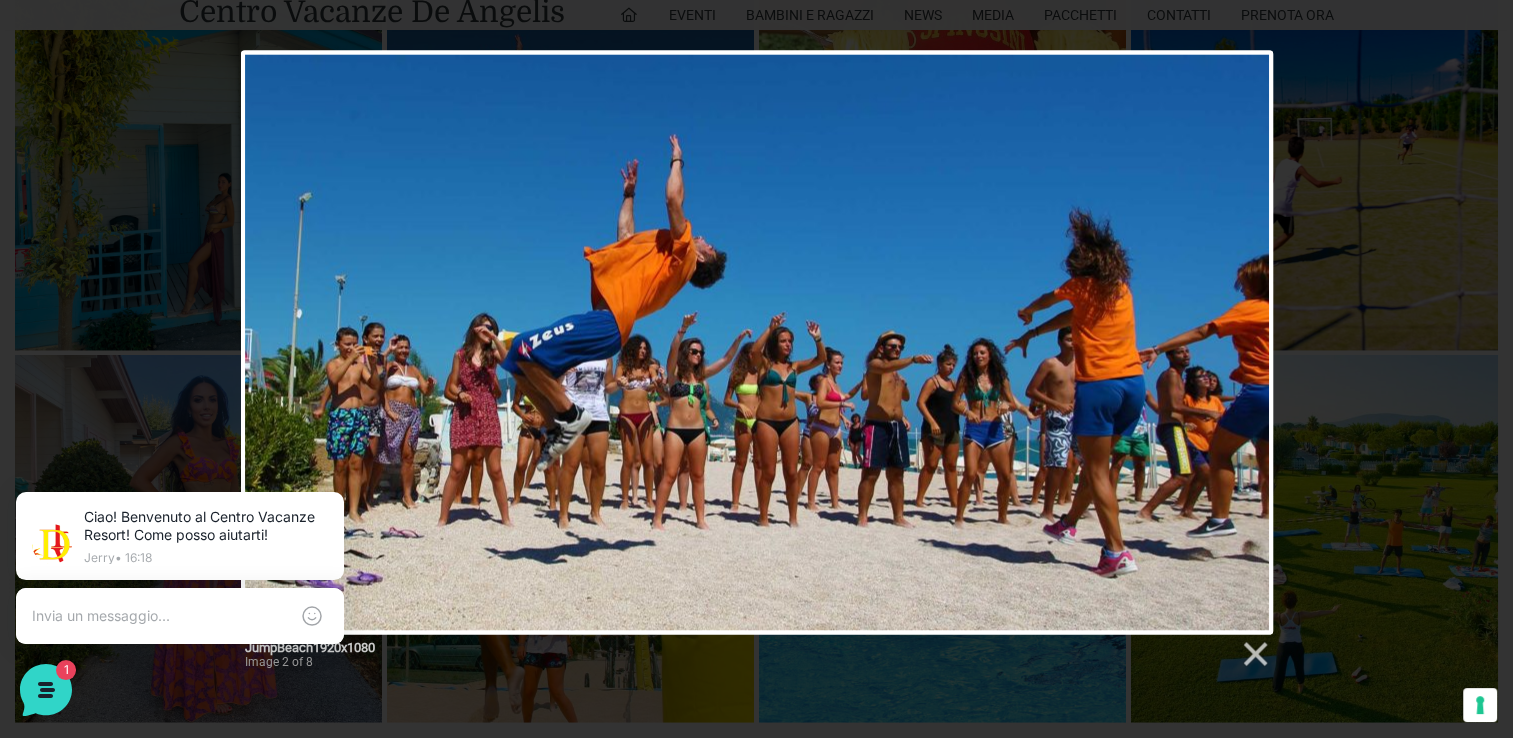click on "JumpBeach1920x1080 Image 2 of 8" at bounding box center (756, 366) 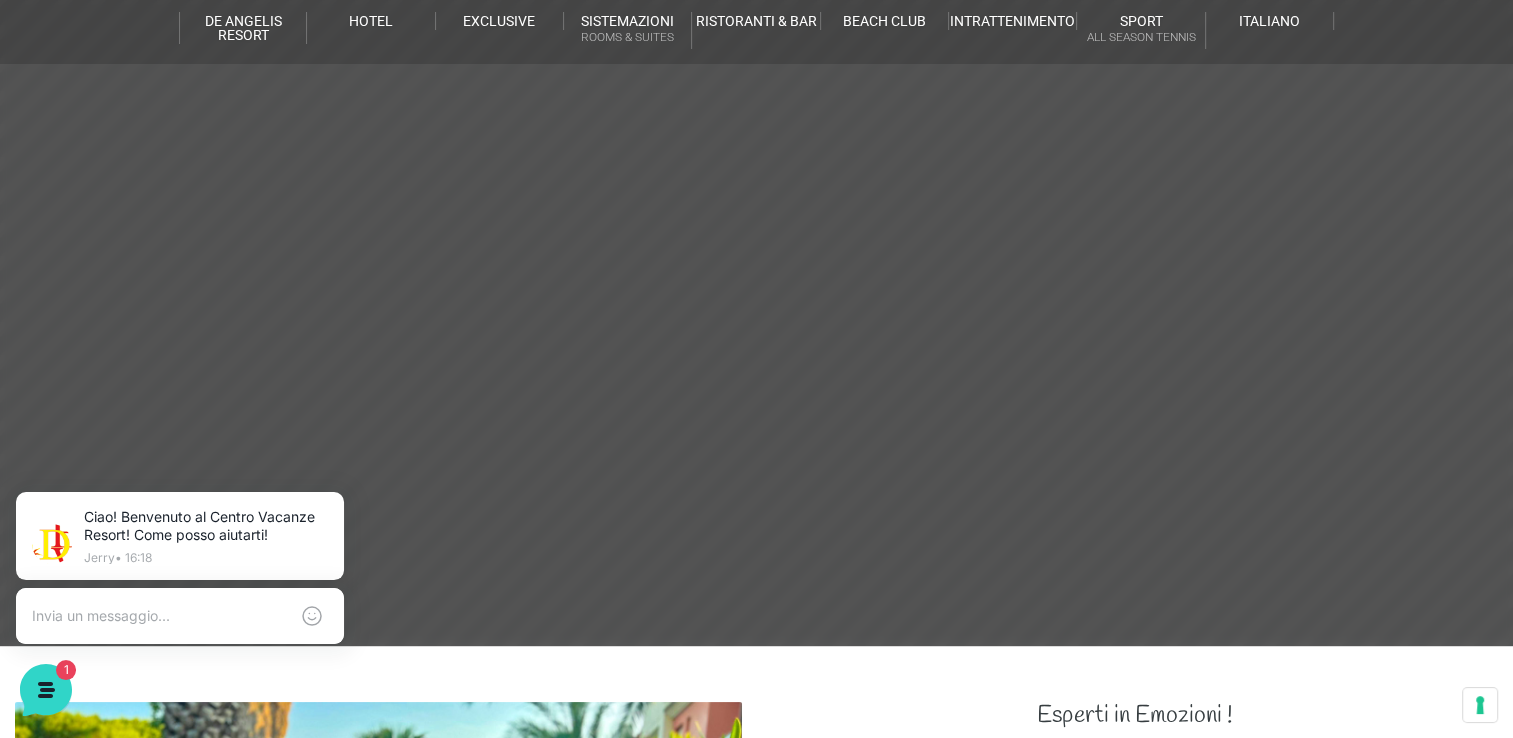 scroll, scrollTop: 0, scrollLeft: 0, axis: both 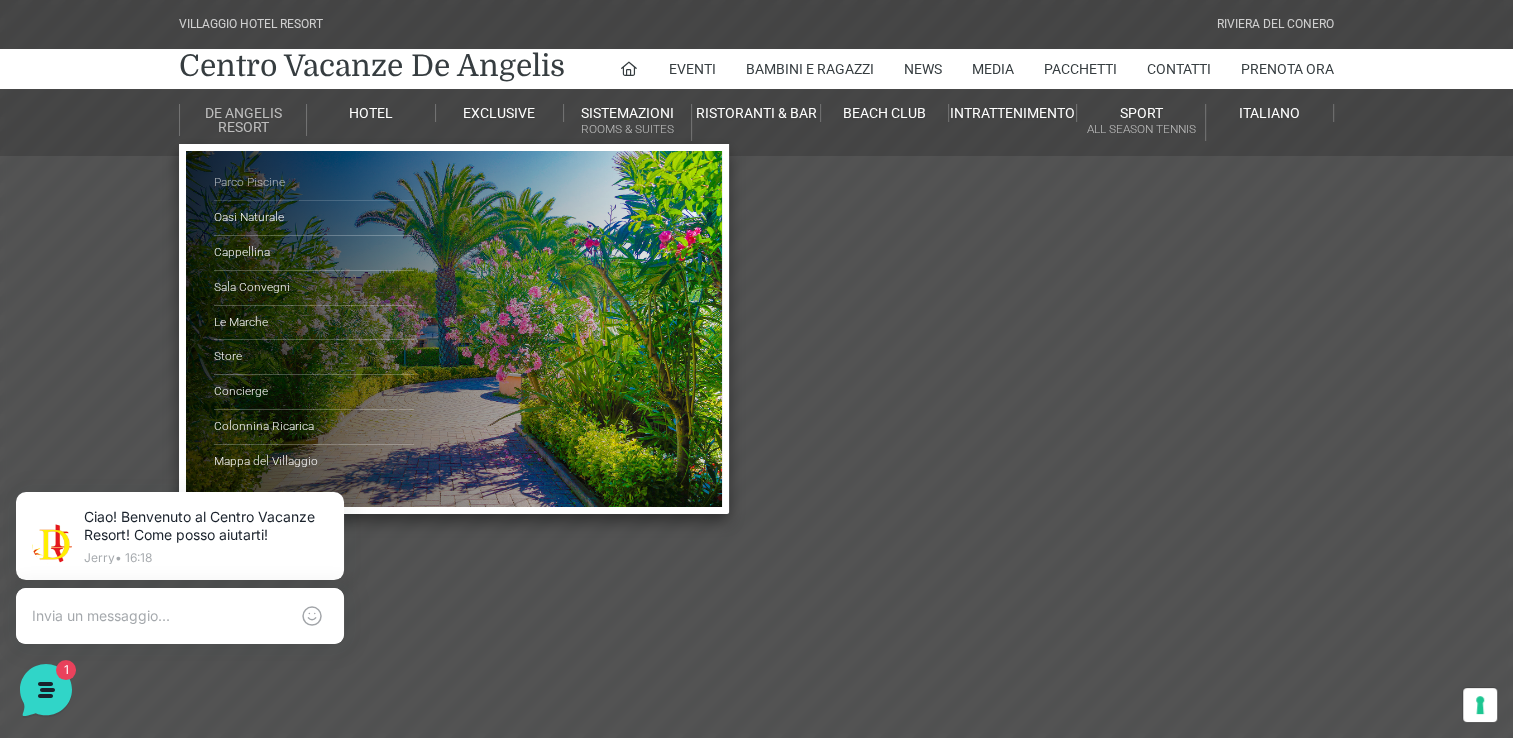 click on "Parco Piscine" at bounding box center (314, 183) 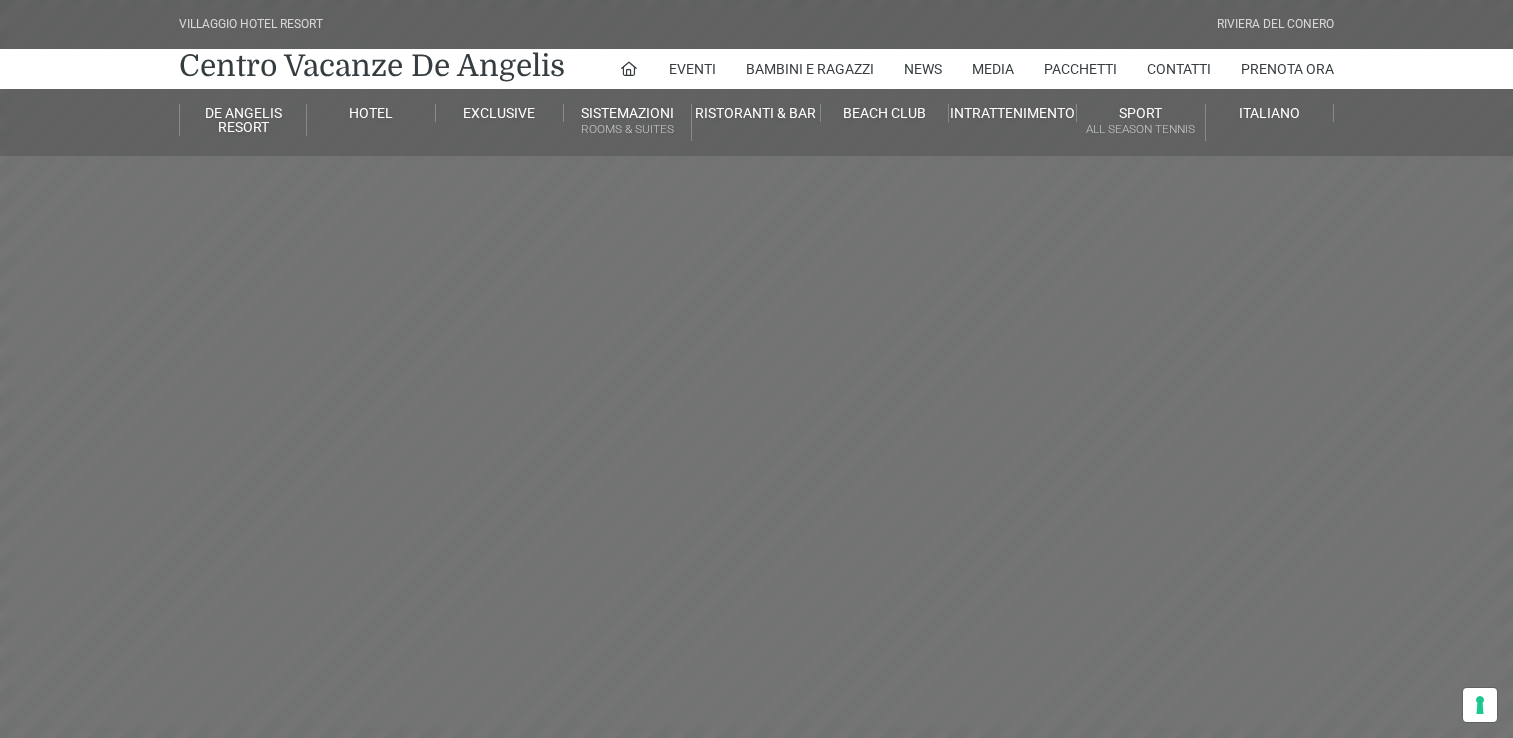 scroll, scrollTop: 0, scrollLeft: 0, axis: both 